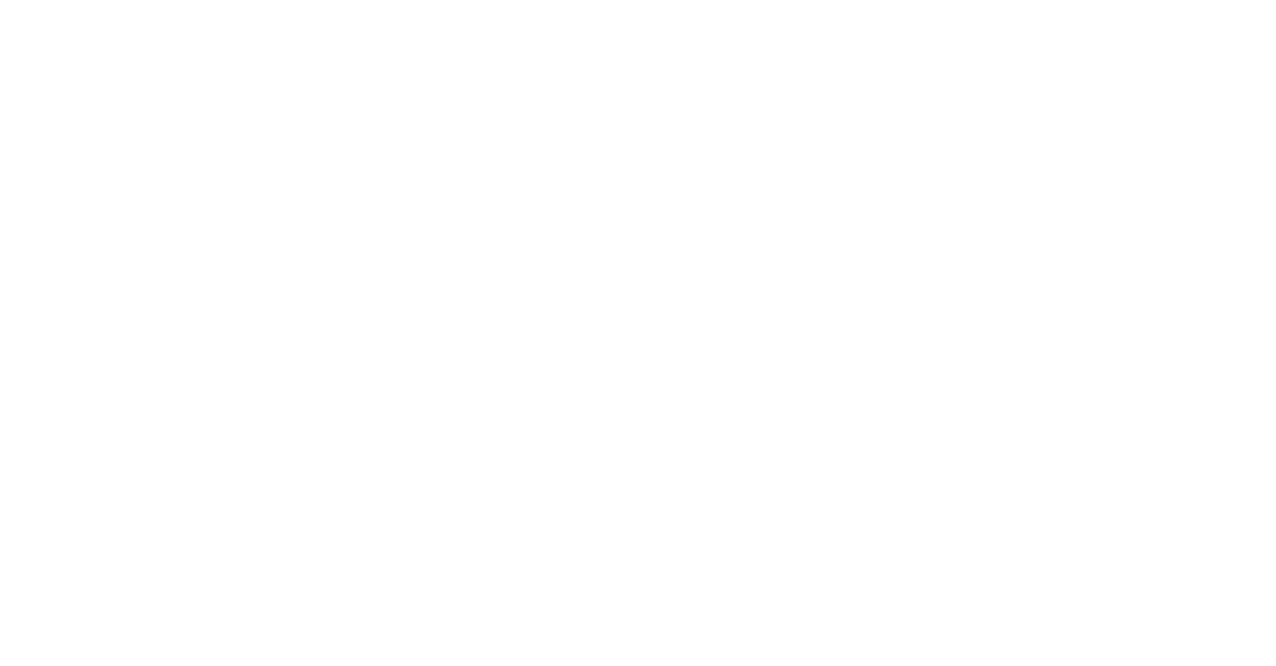 scroll, scrollTop: 0, scrollLeft: 0, axis: both 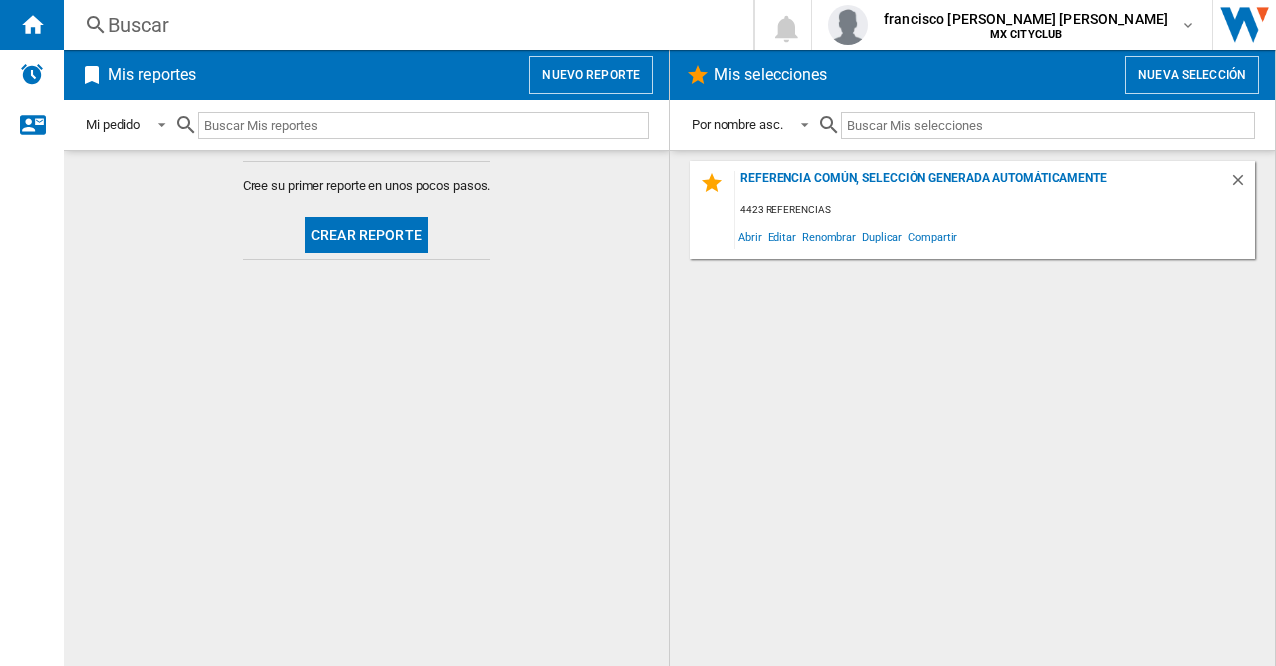 click on "Crear reporte" 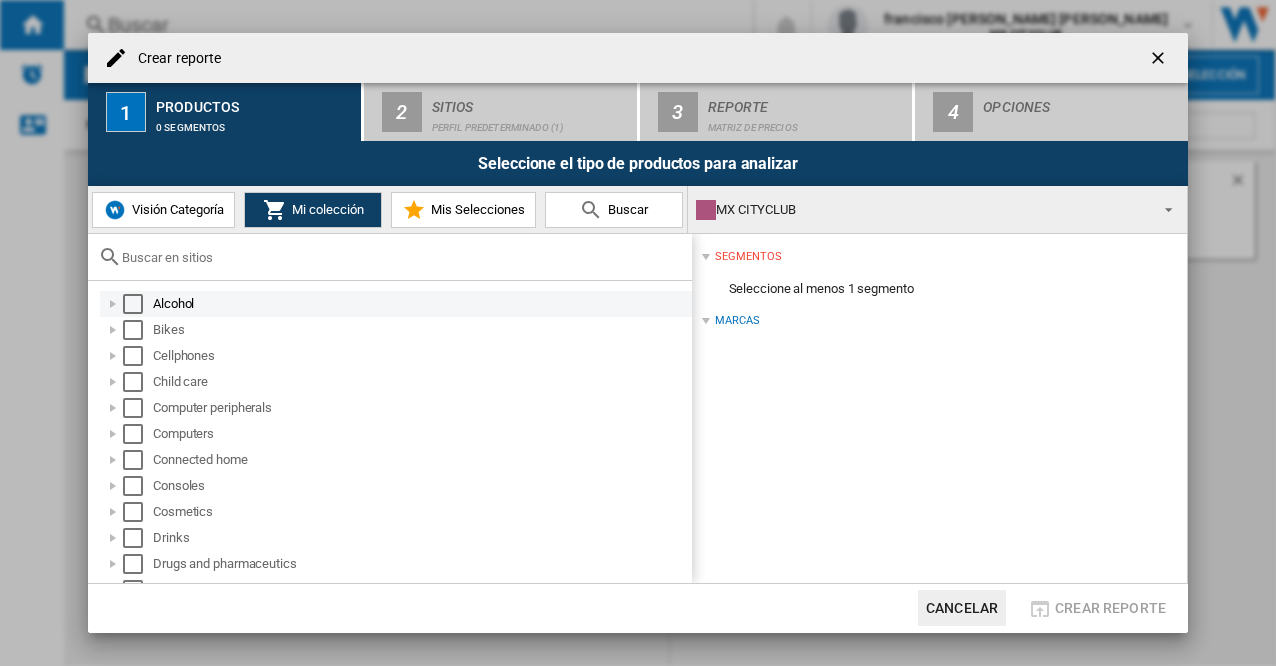 click at bounding box center [133, 304] 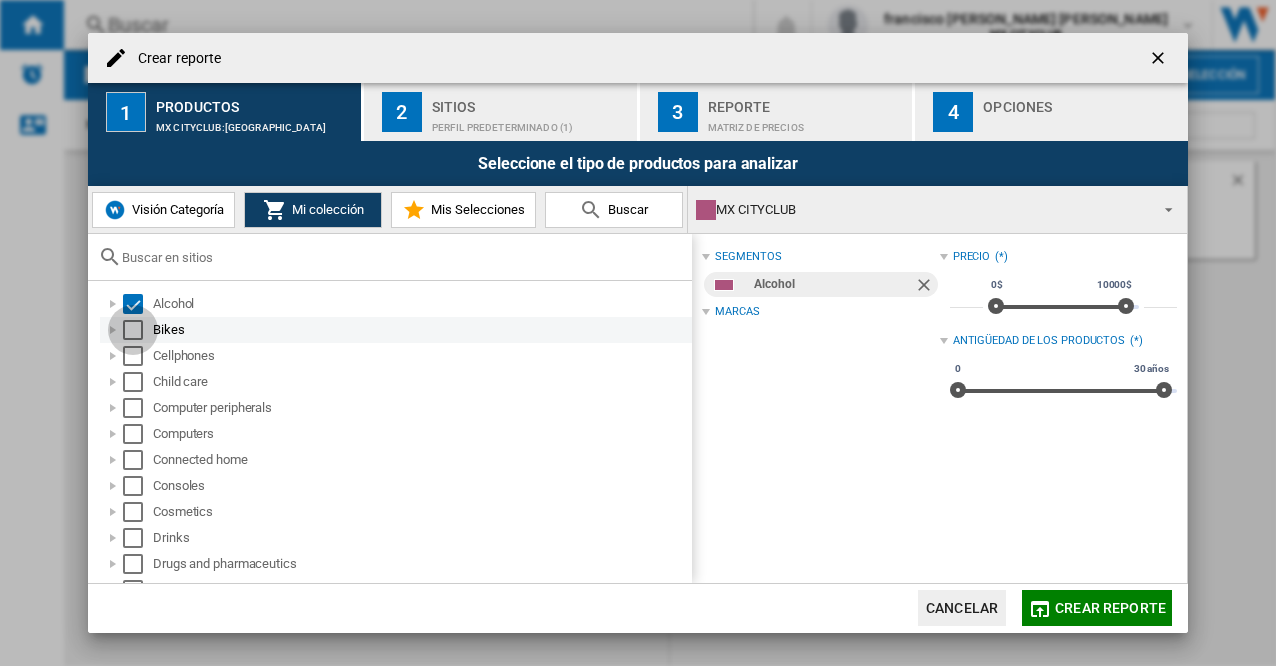 click at bounding box center [133, 330] 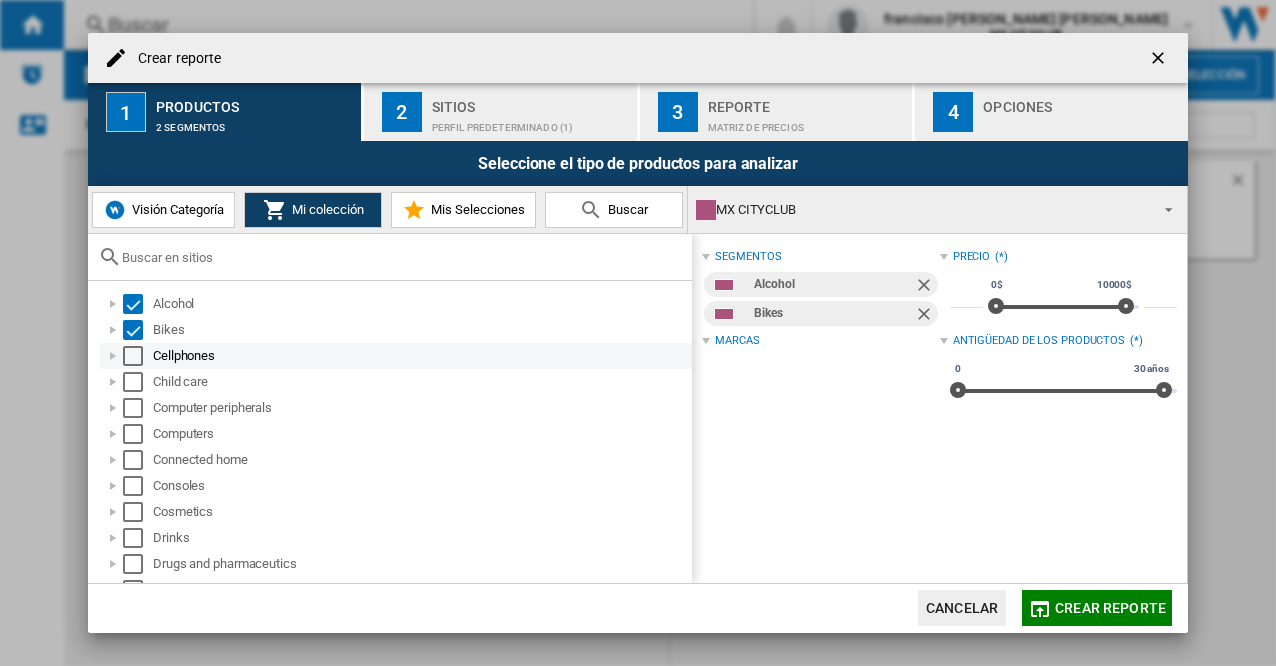 click at bounding box center (133, 356) 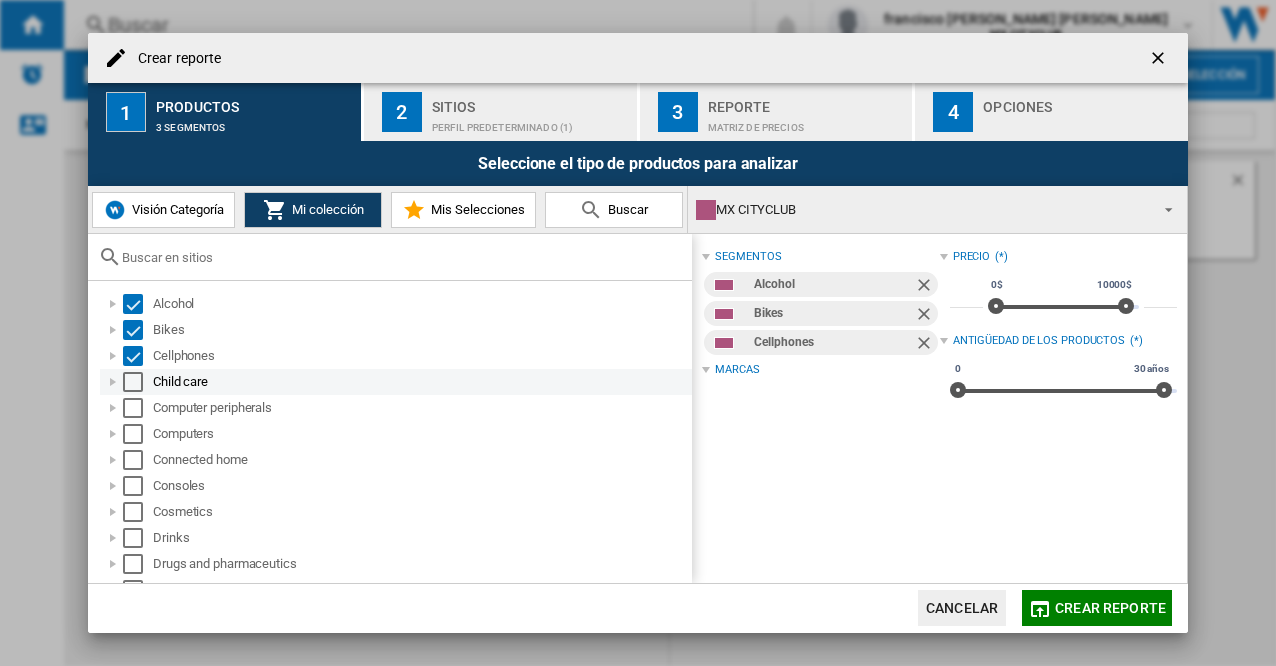 click at bounding box center [133, 382] 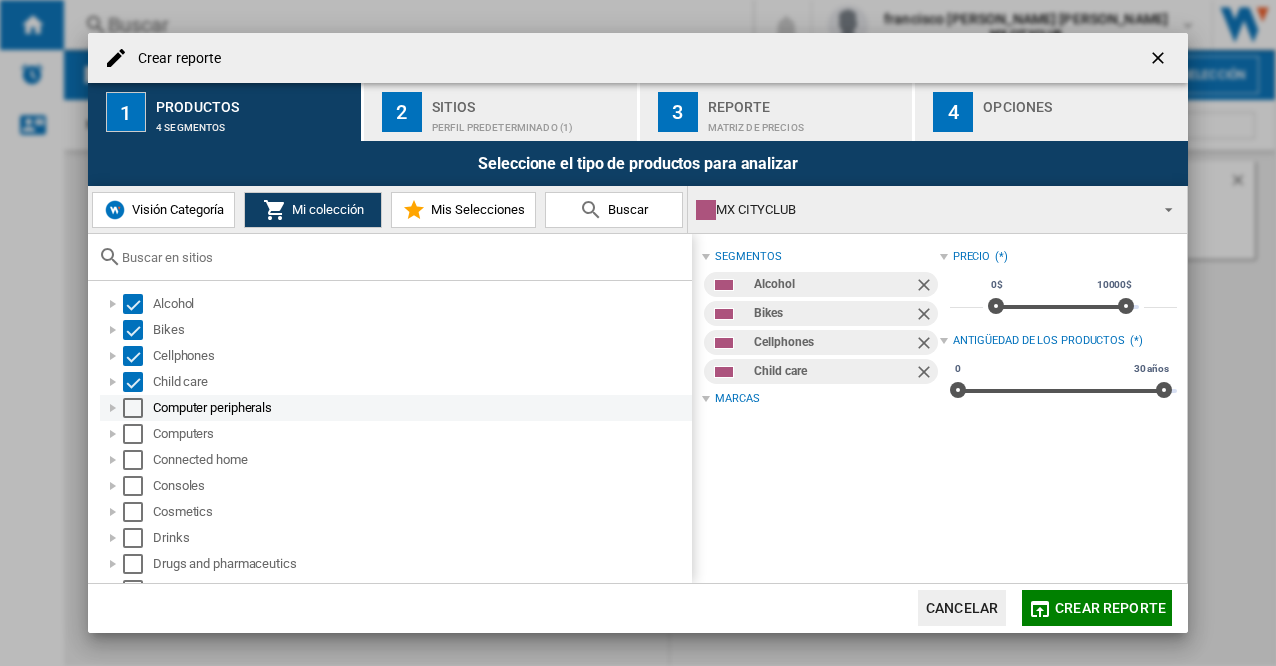click at bounding box center [133, 408] 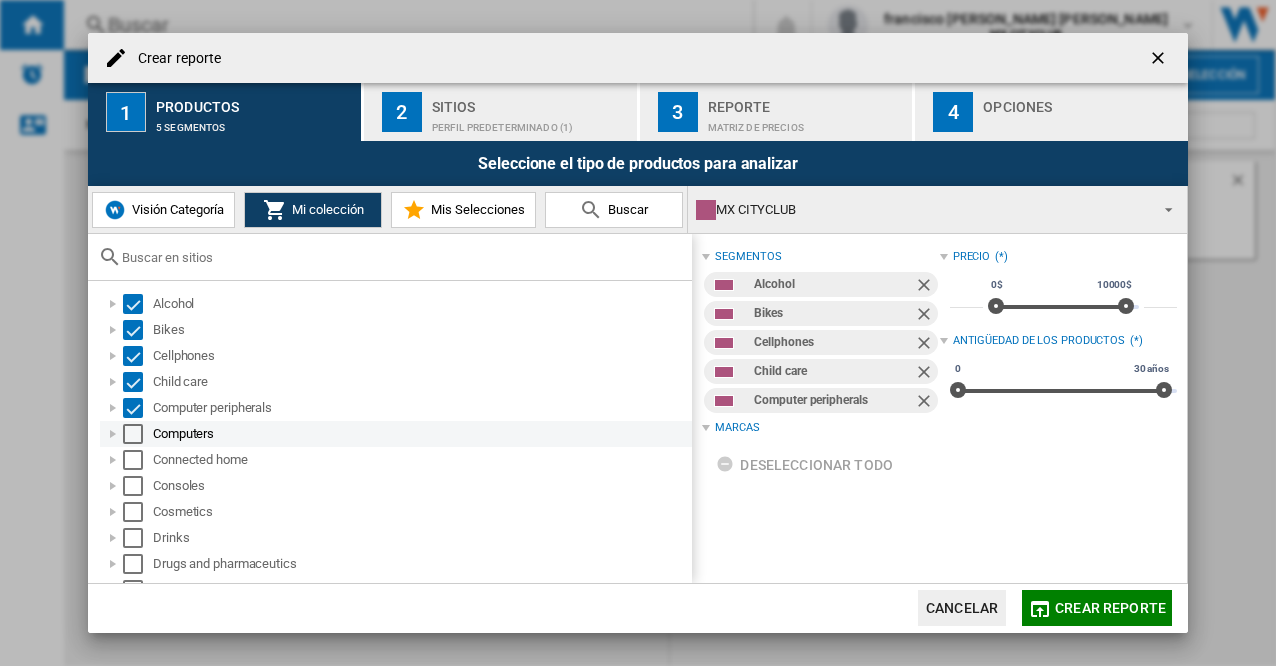 click at bounding box center (133, 434) 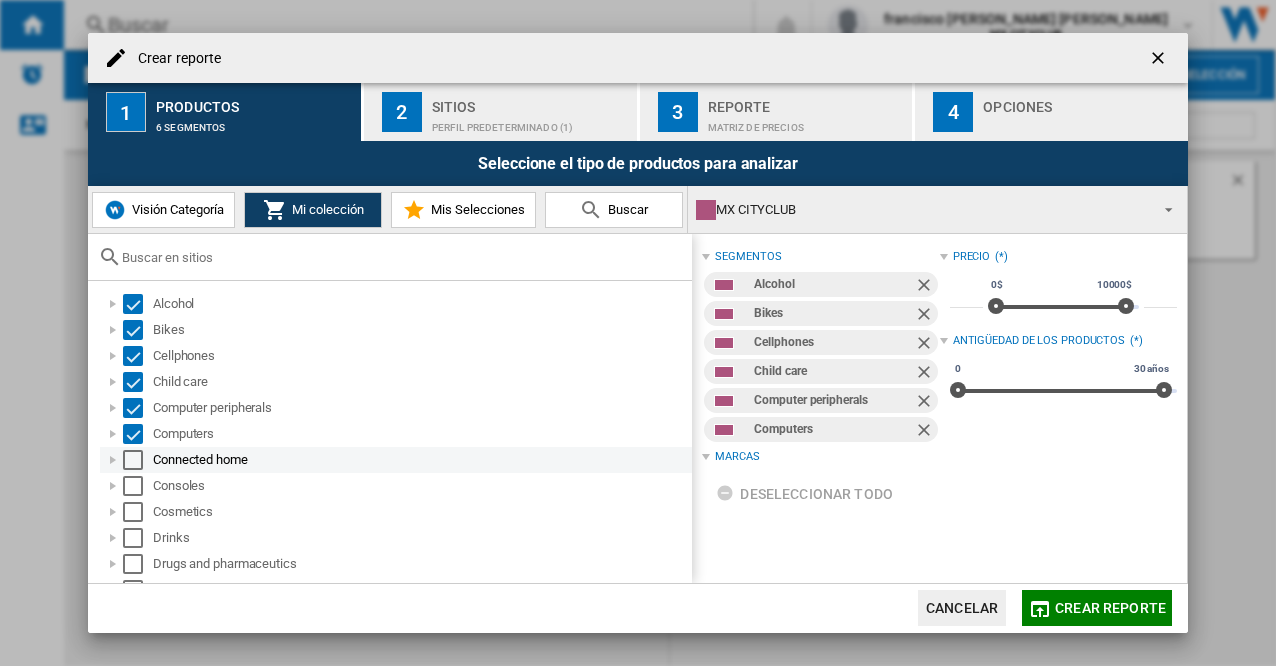 click at bounding box center [133, 460] 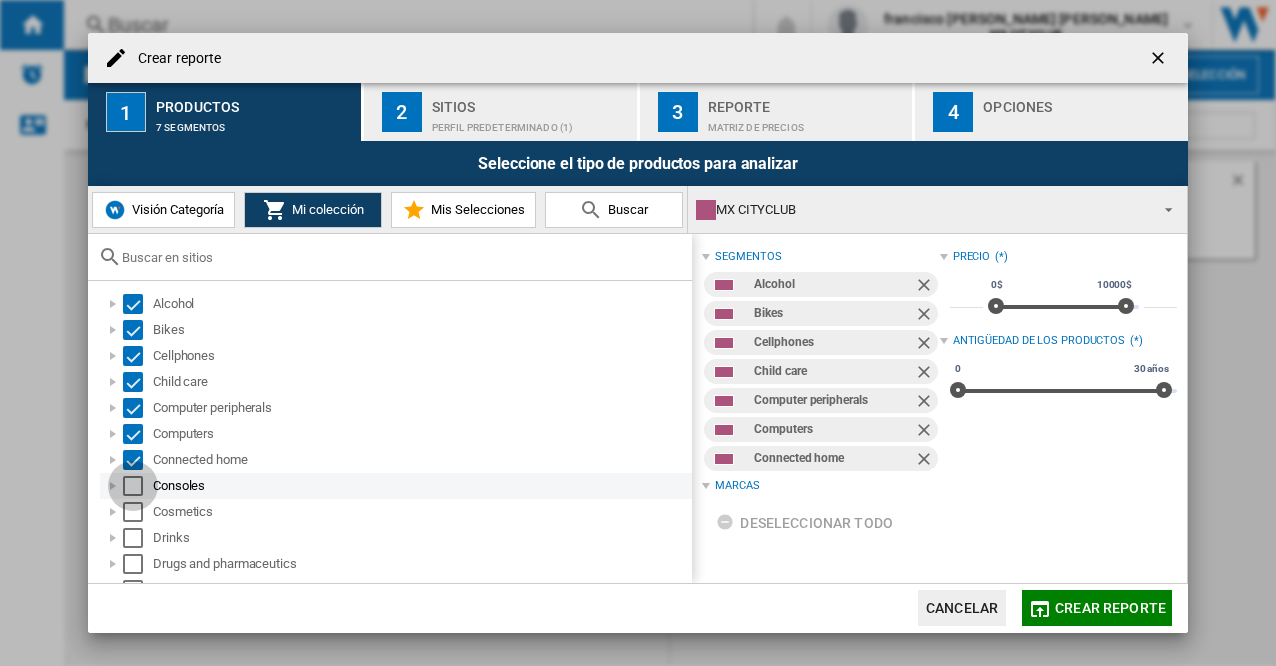 click at bounding box center (133, 486) 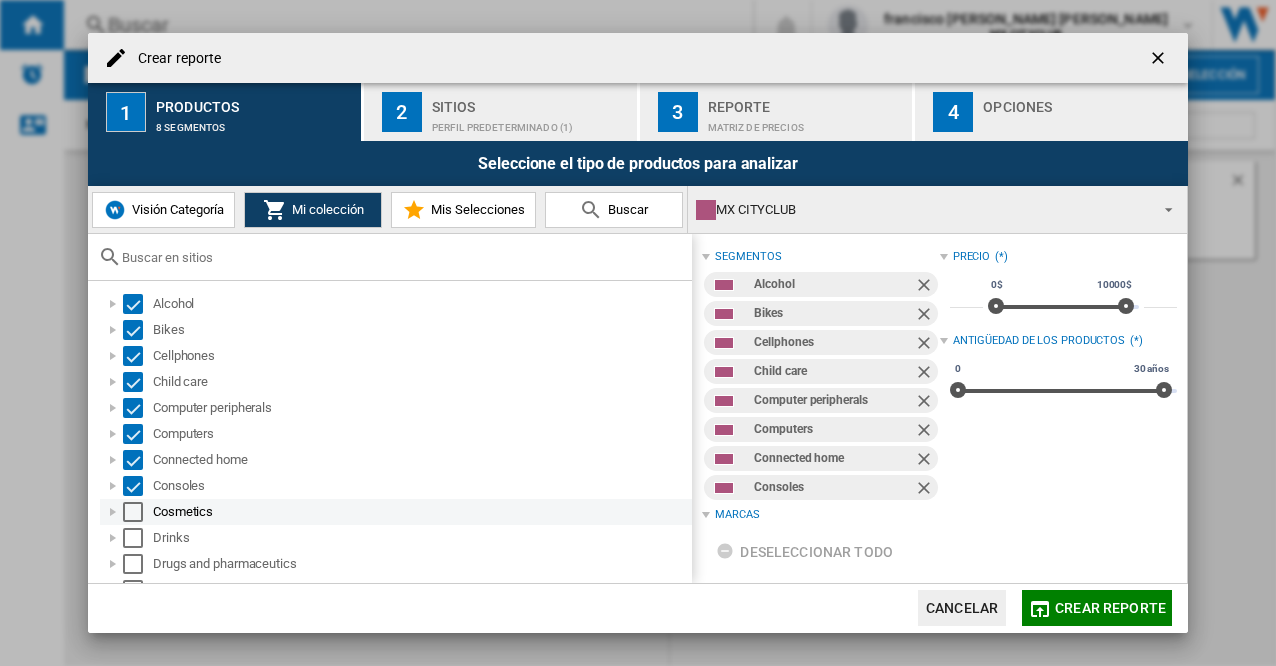 click at bounding box center (133, 512) 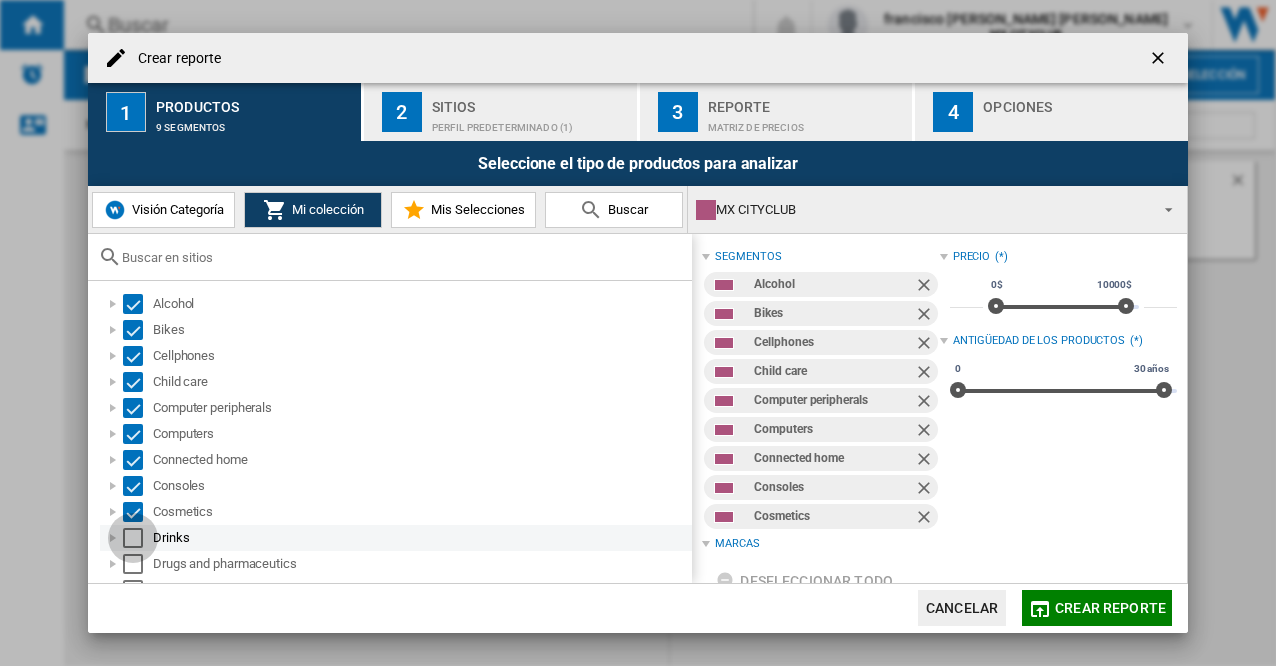 click at bounding box center [133, 538] 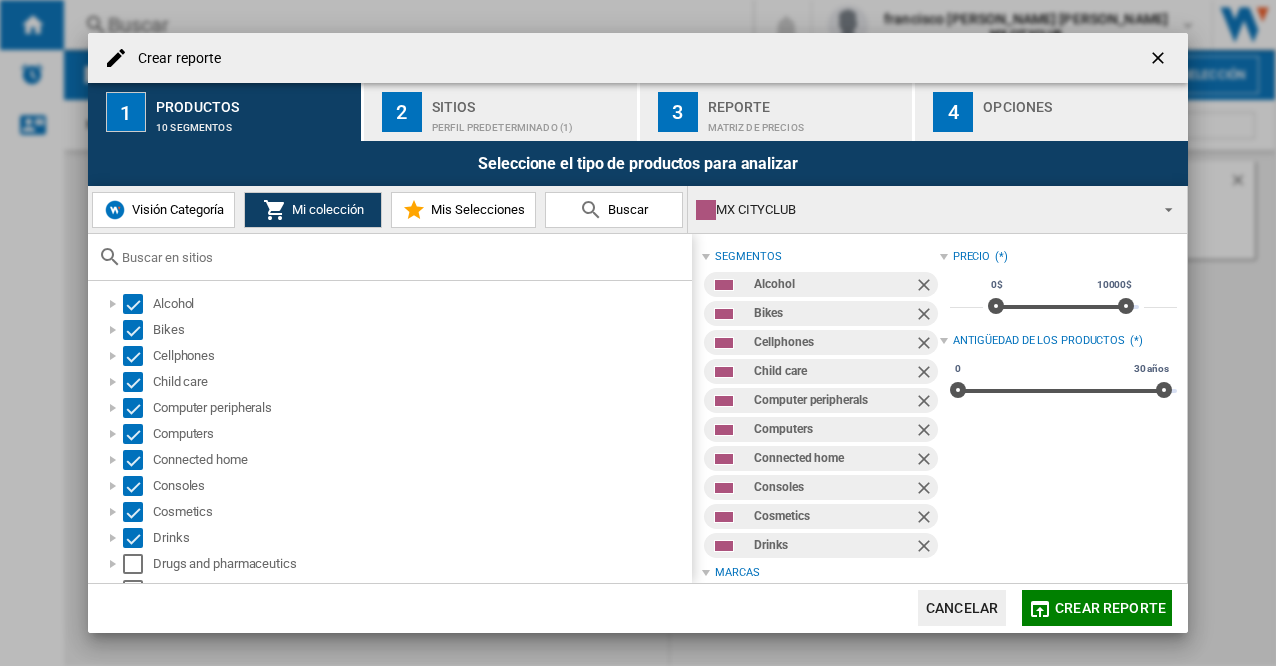 scroll, scrollTop: 200, scrollLeft: 0, axis: vertical 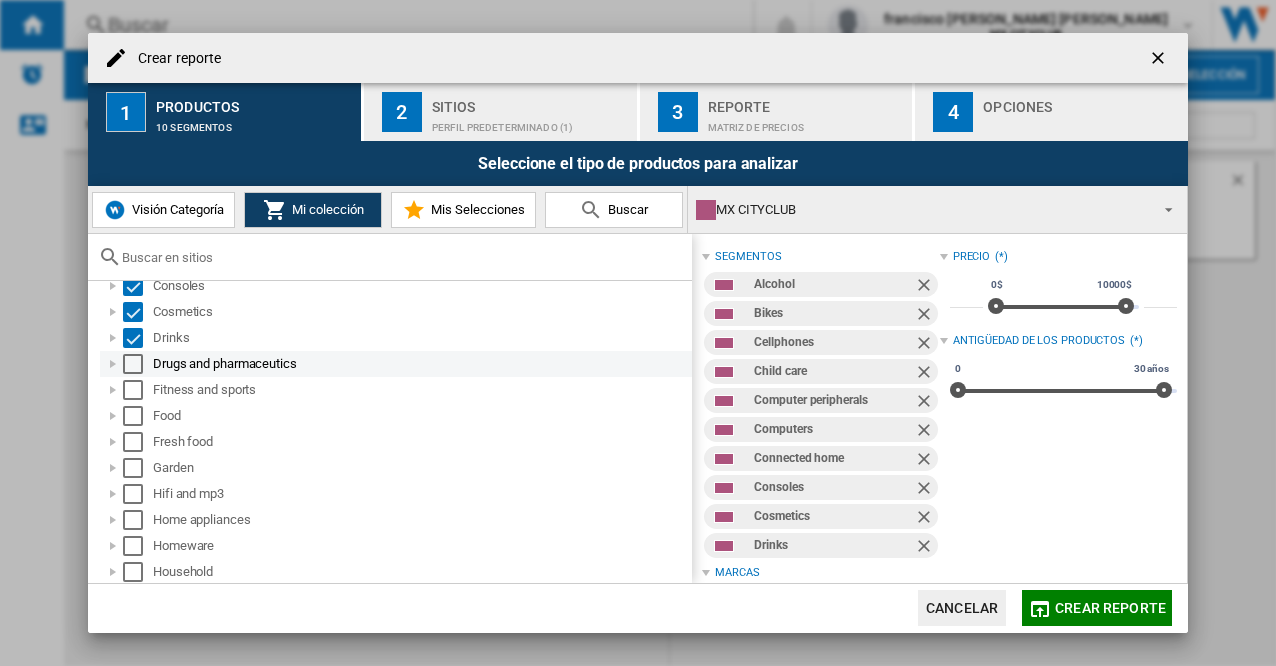 click at bounding box center (133, 364) 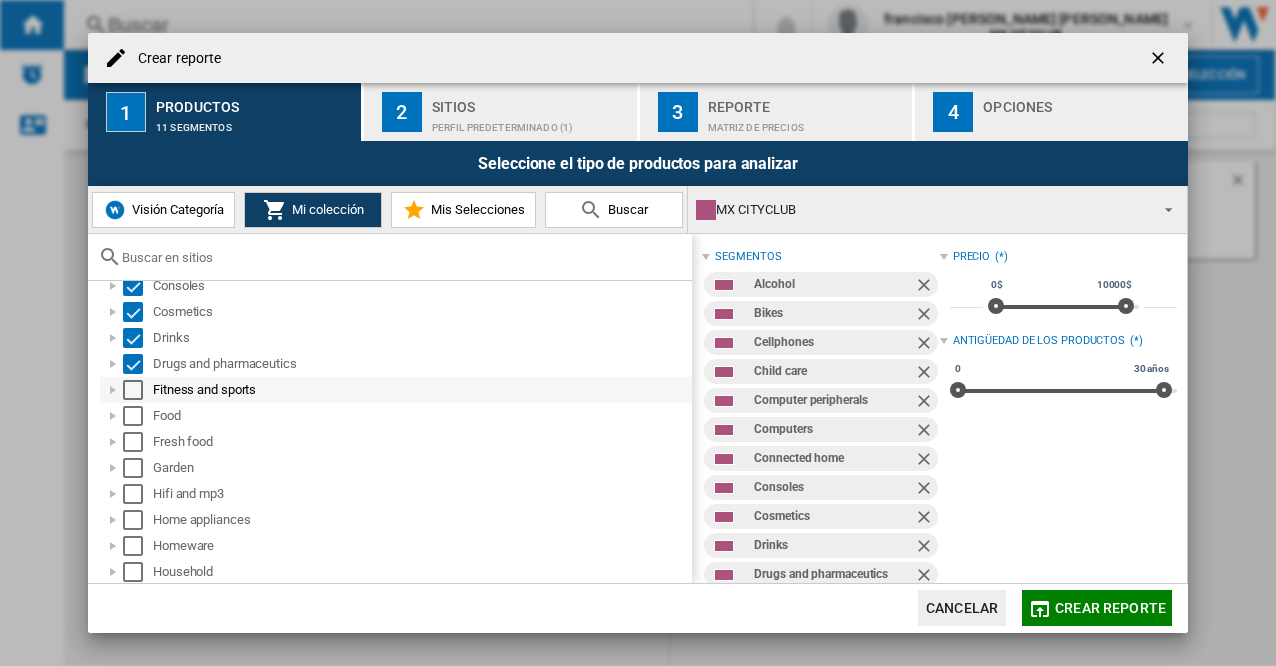 click at bounding box center [133, 390] 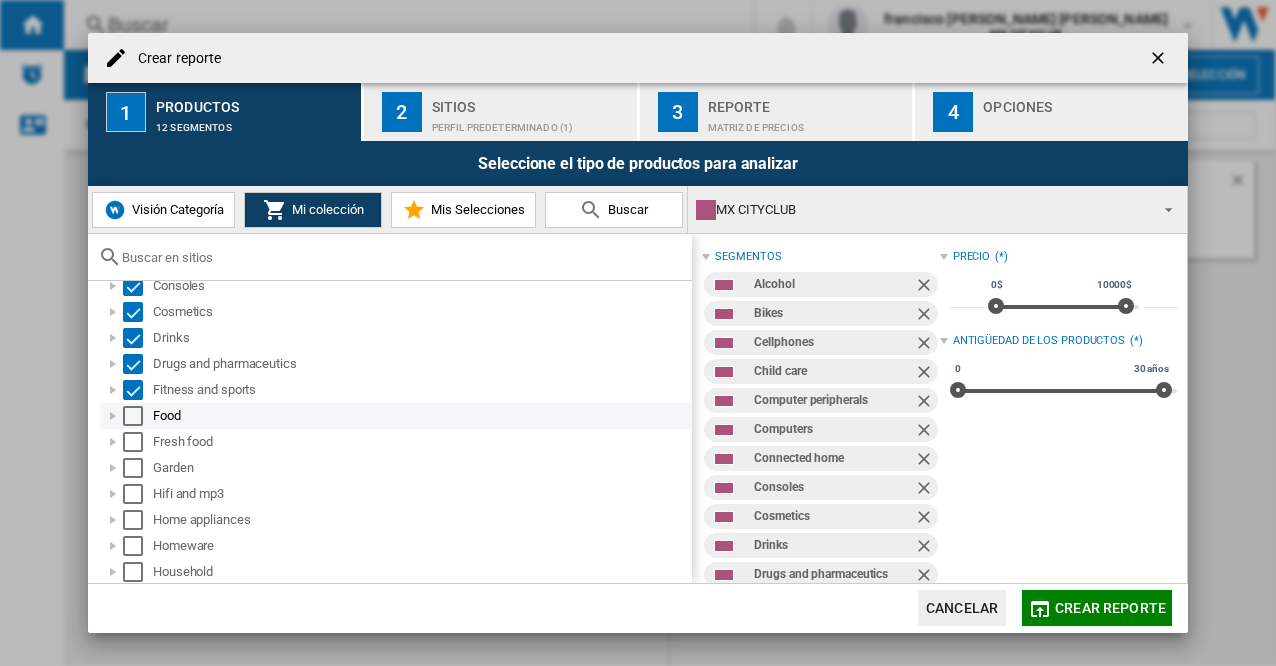 click at bounding box center [133, 416] 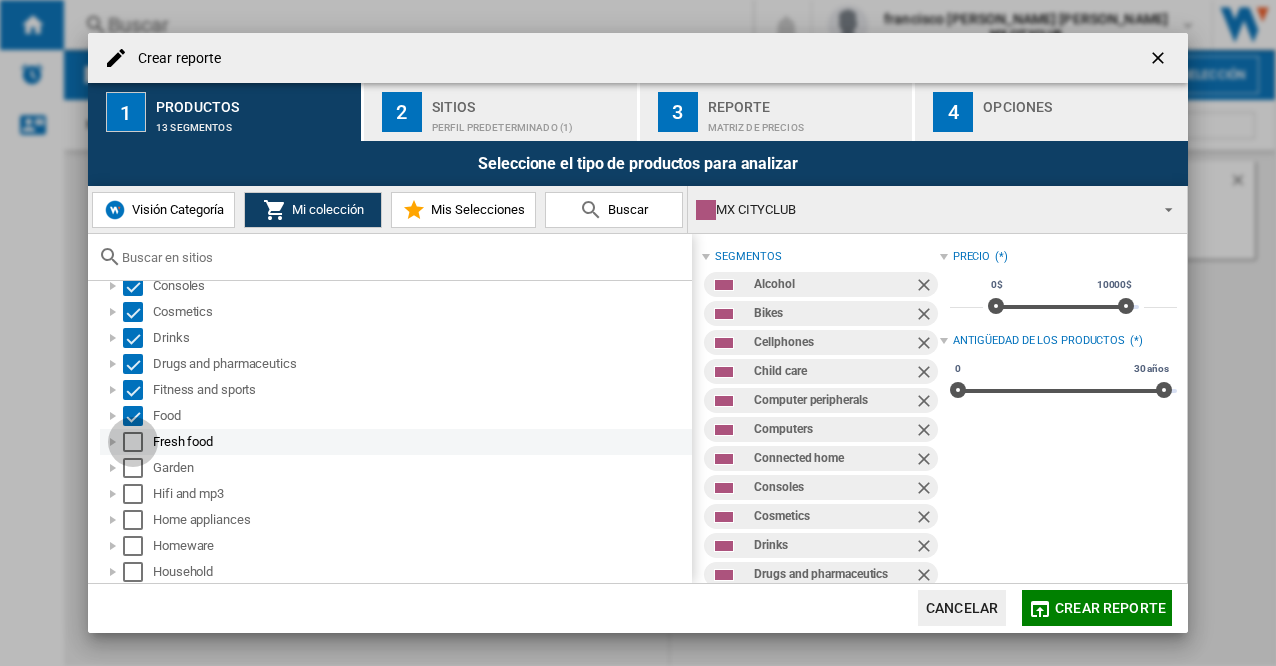 click at bounding box center [133, 442] 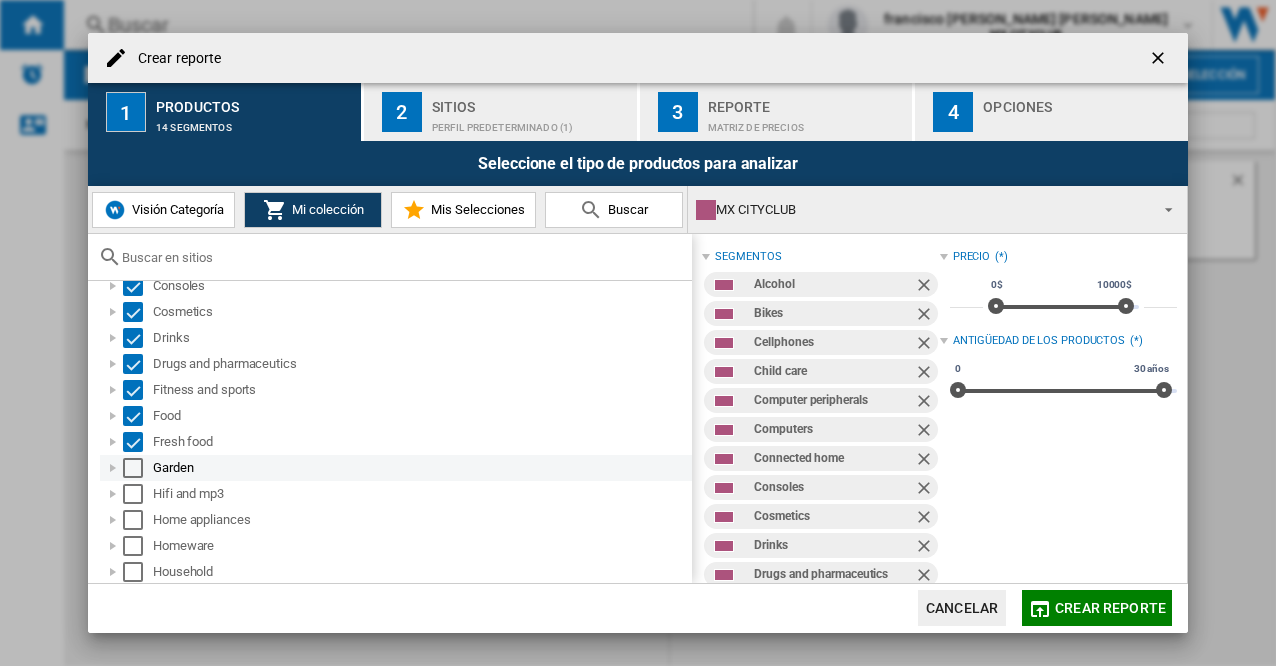 click at bounding box center [133, 468] 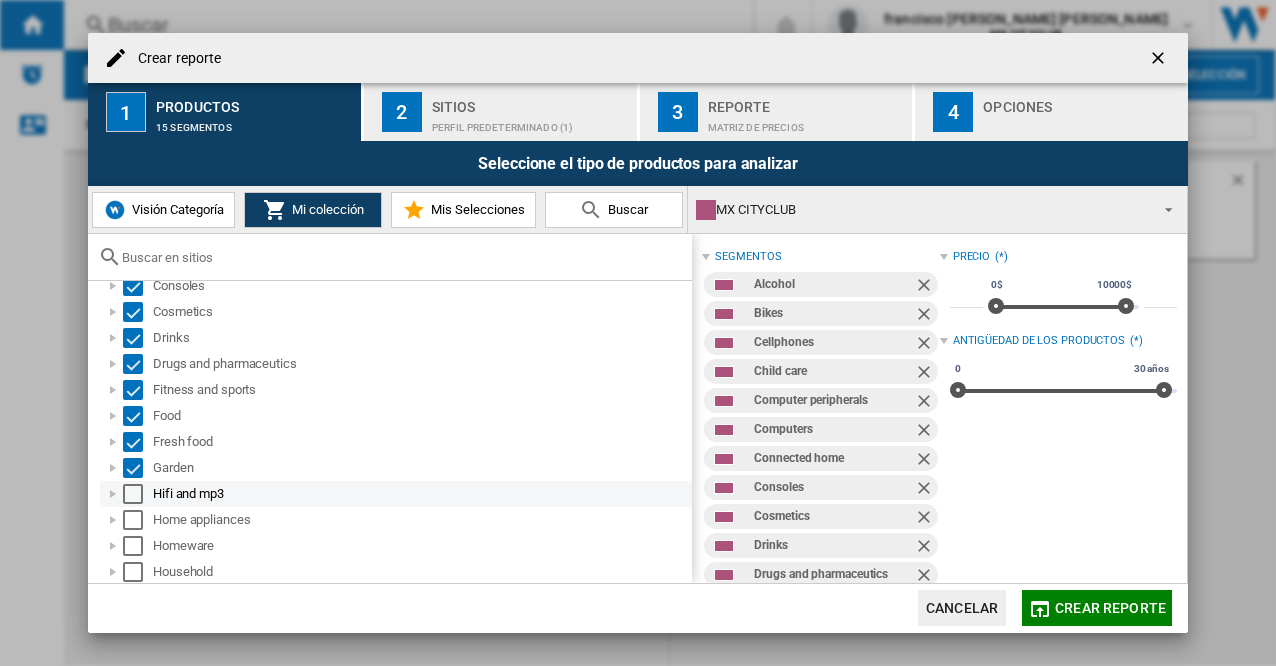 click at bounding box center (133, 494) 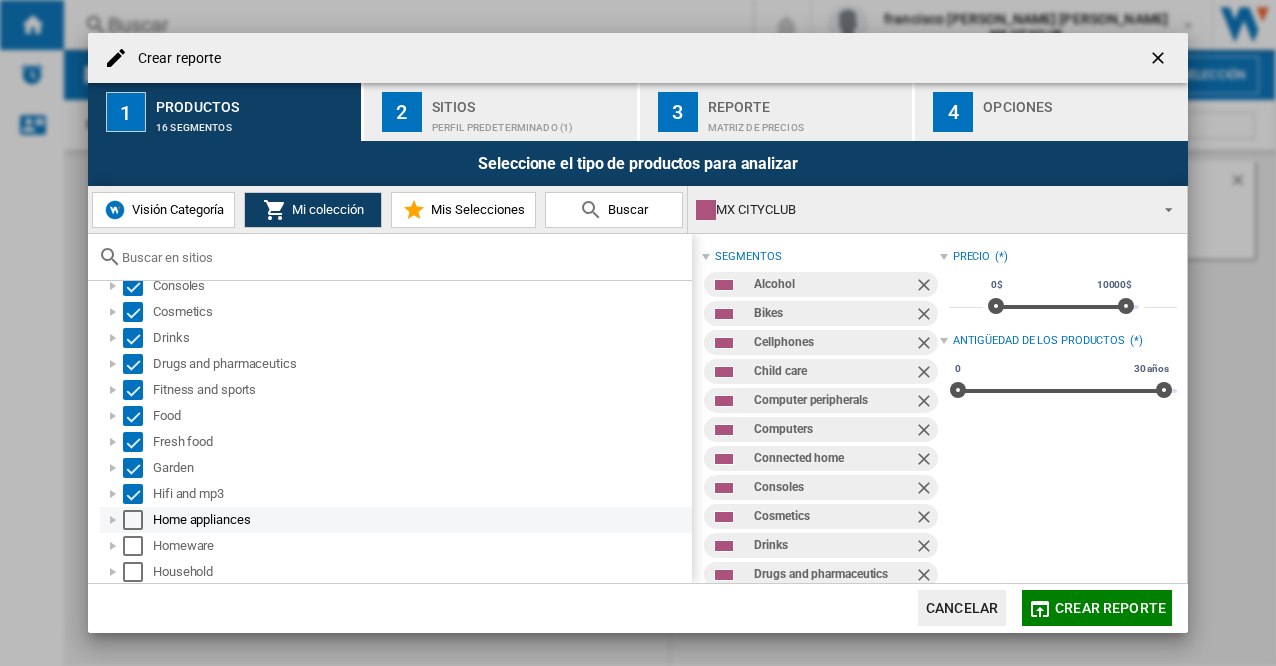 click at bounding box center (133, 520) 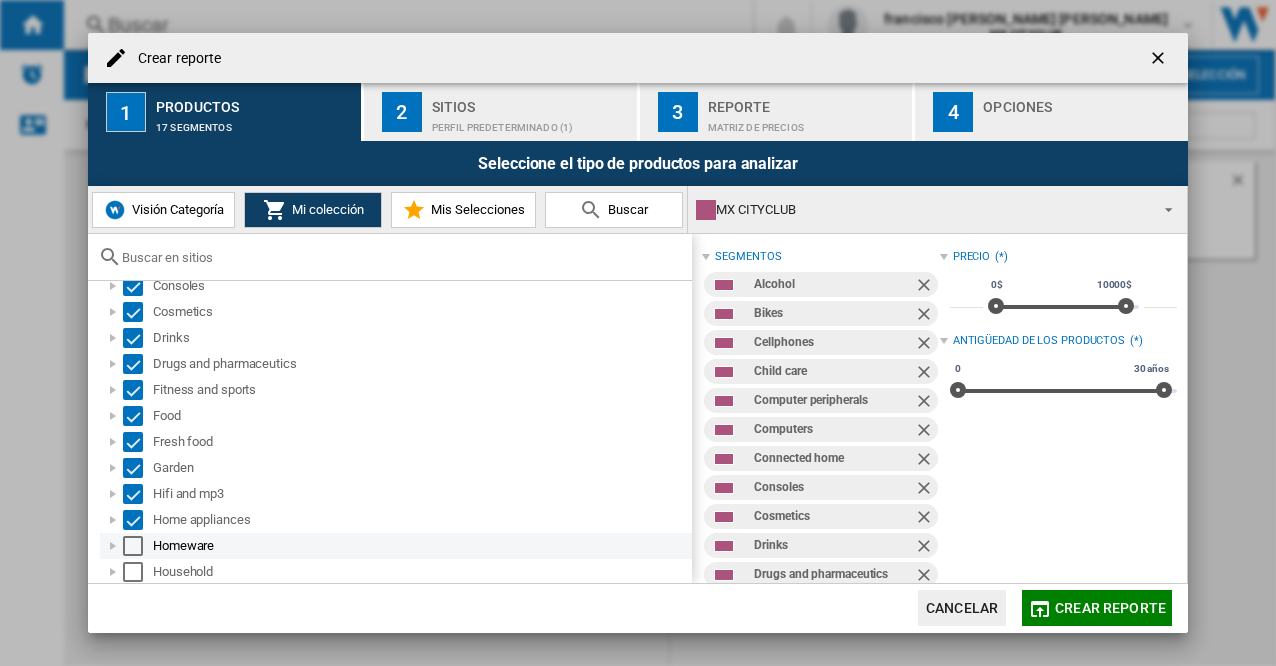 click at bounding box center [133, 546] 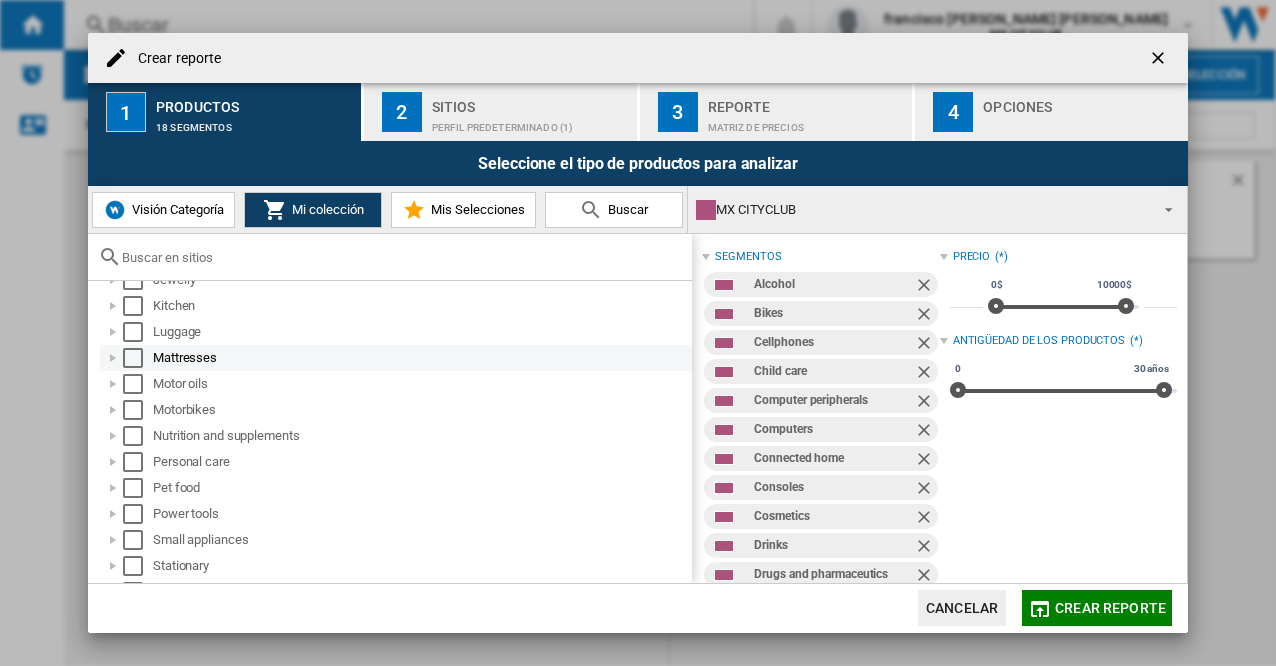 scroll, scrollTop: 418, scrollLeft: 0, axis: vertical 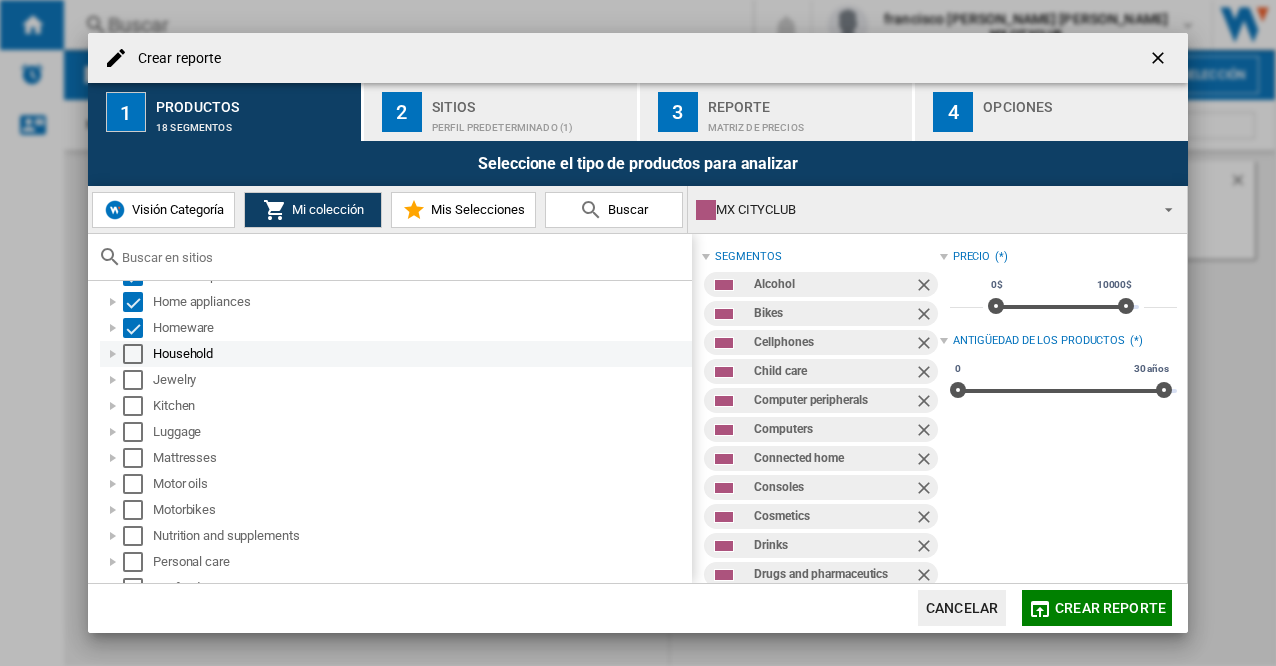 click at bounding box center [133, 354] 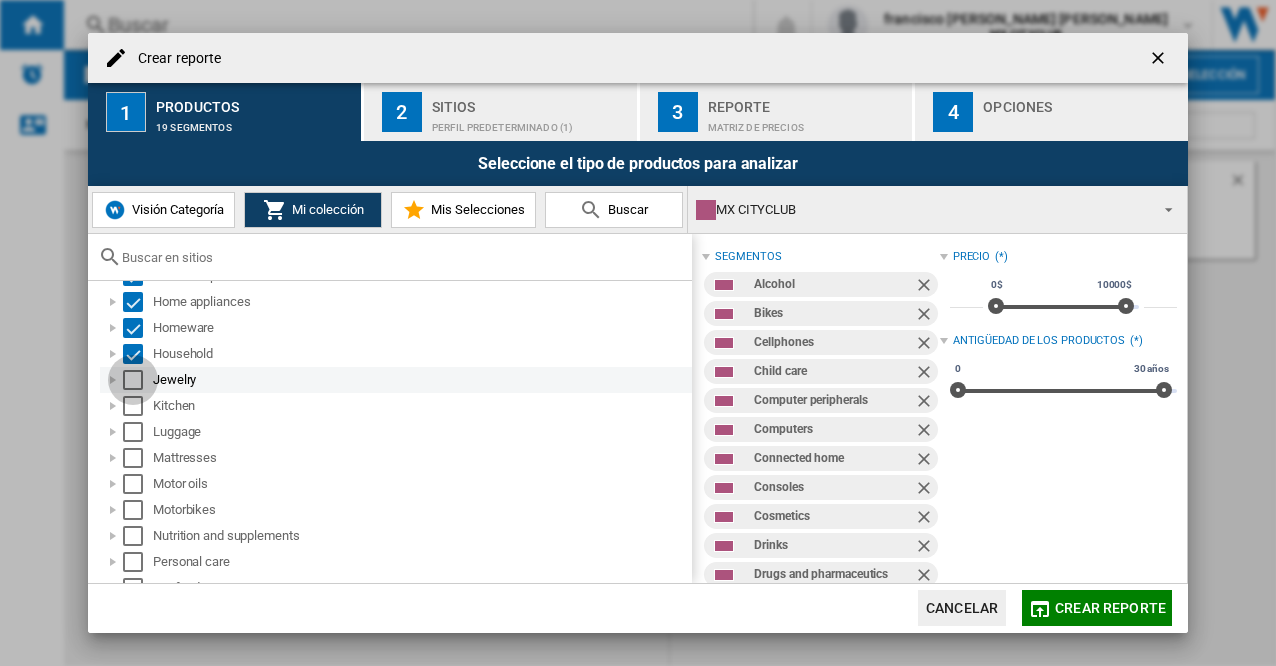 click at bounding box center (133, 380) 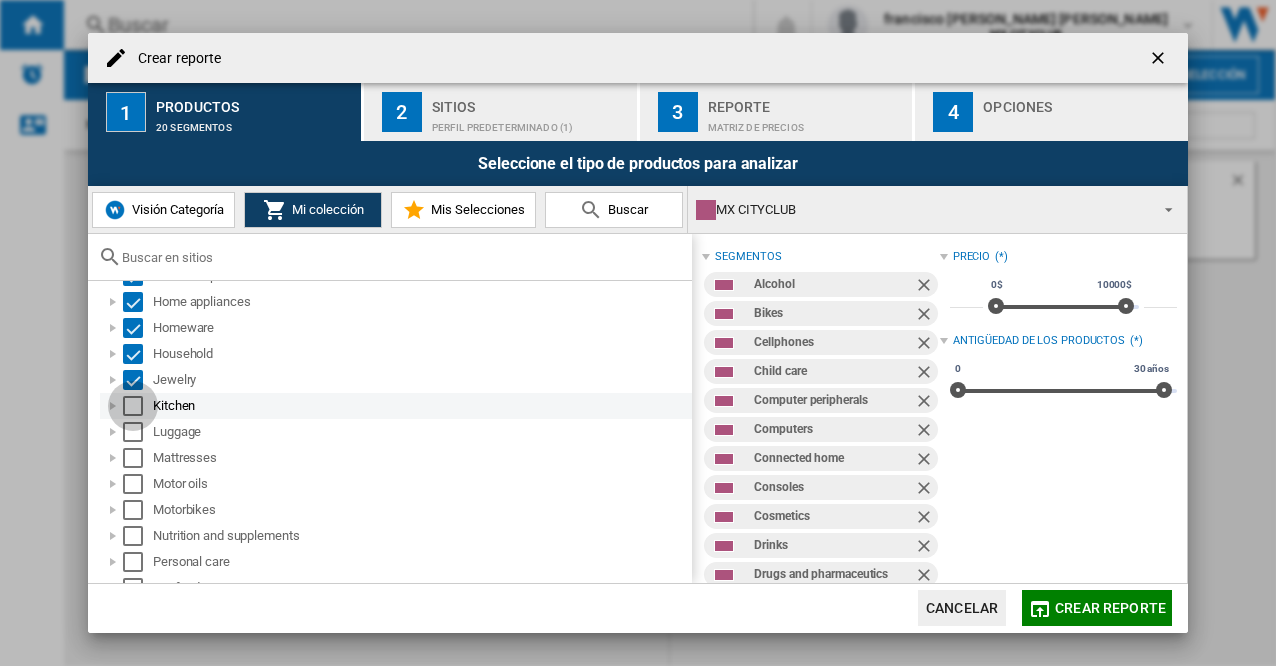 click at bounding box center [133, 406] 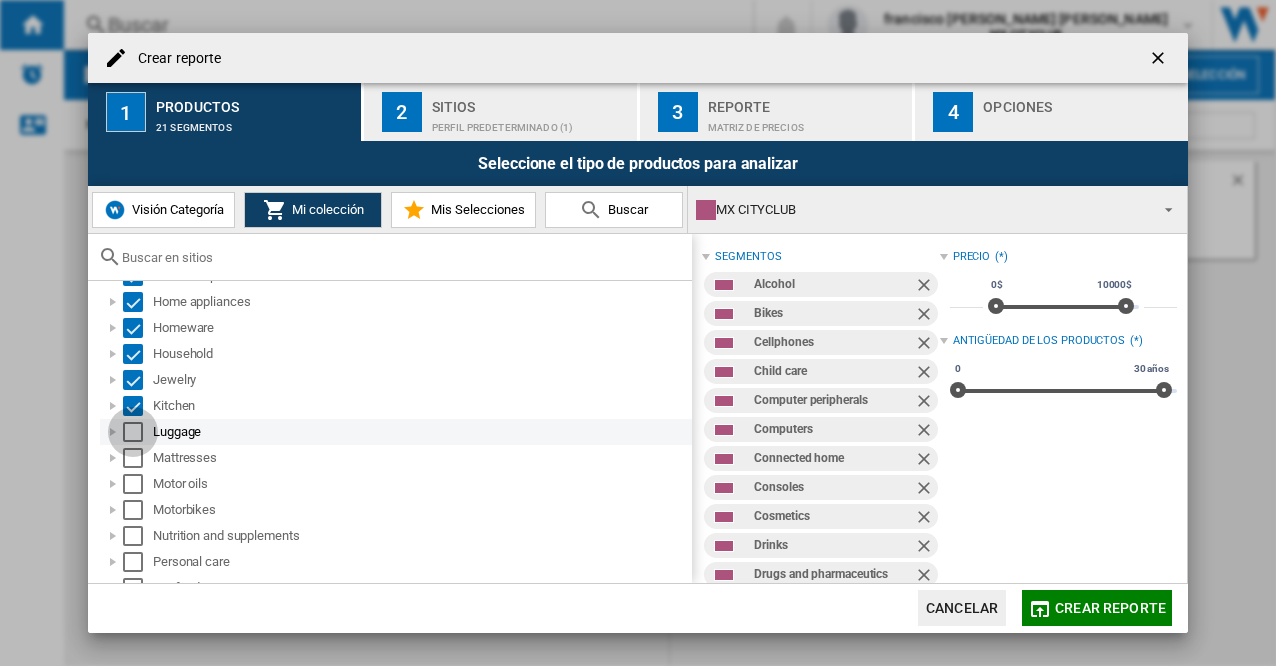 click at bounding box center (133, 432) 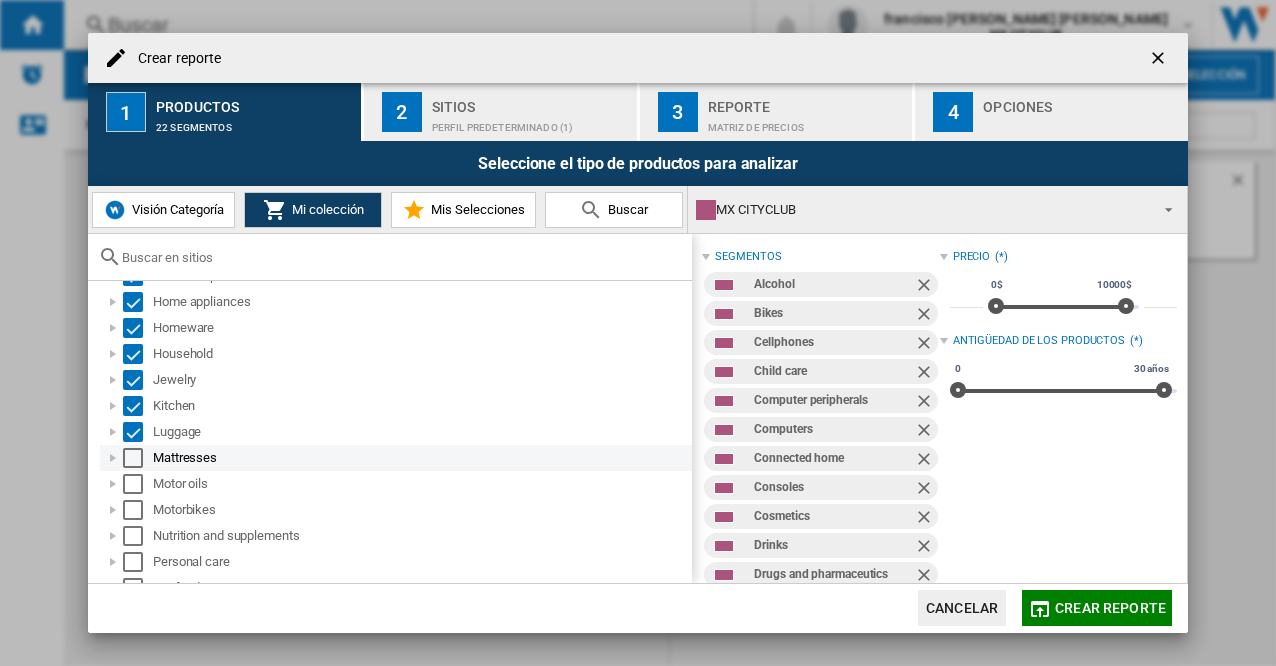 click at bounding box center (133, 458) 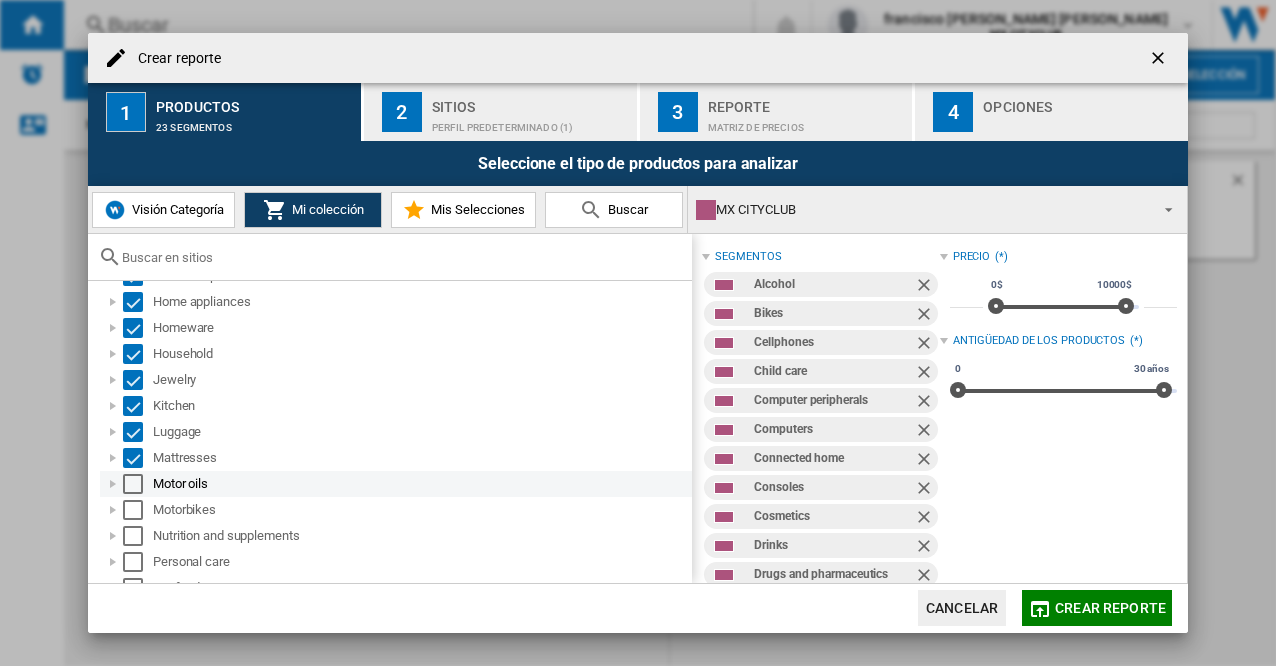 click at bounding box center (133, 484) 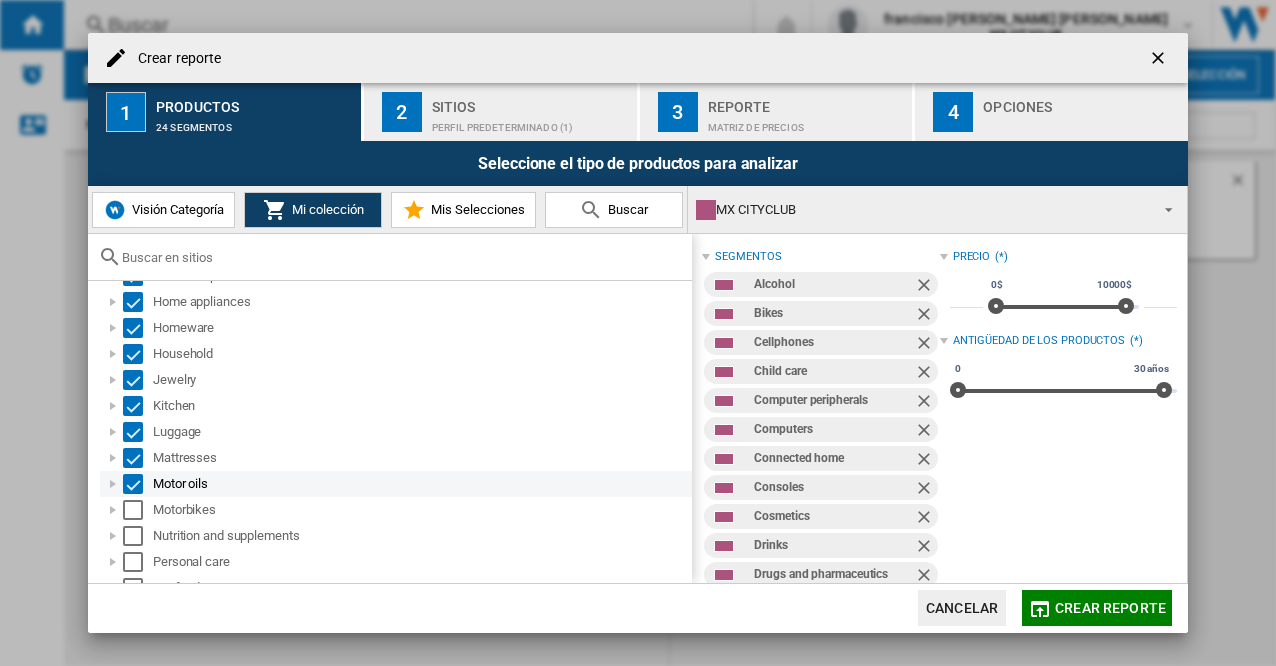 scroll, scrollTop: 618, scrollLeft: 0, axis: vertical 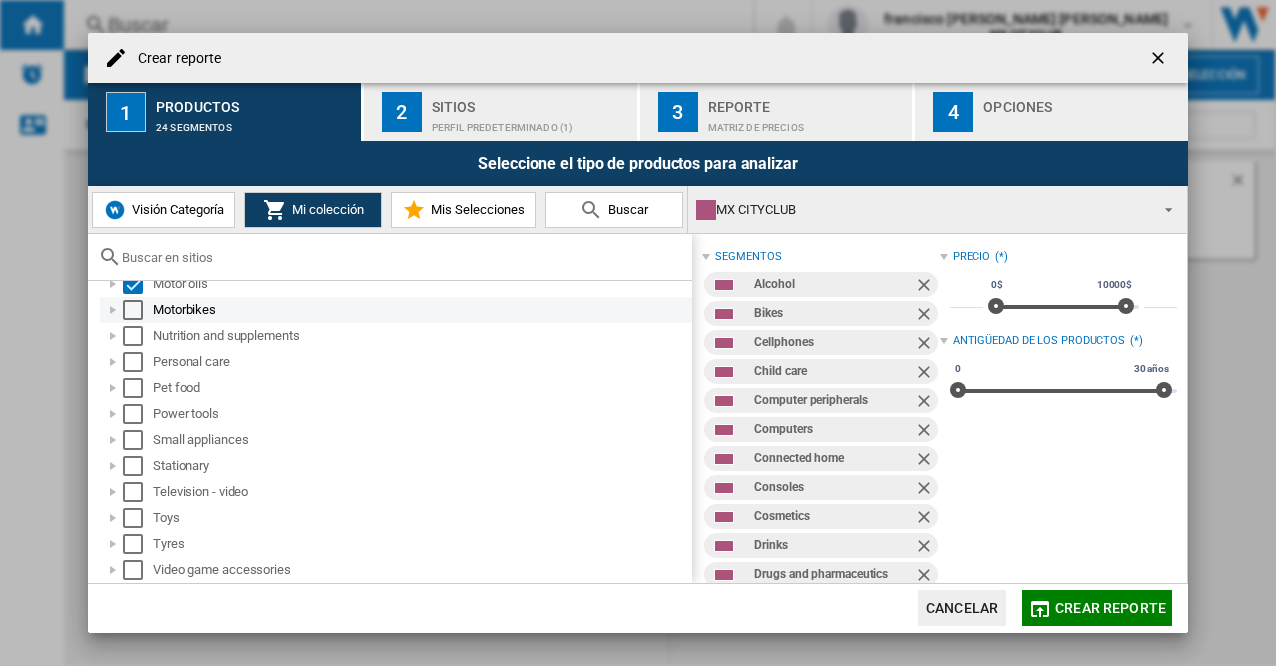 click at bounding box center (133, 310) 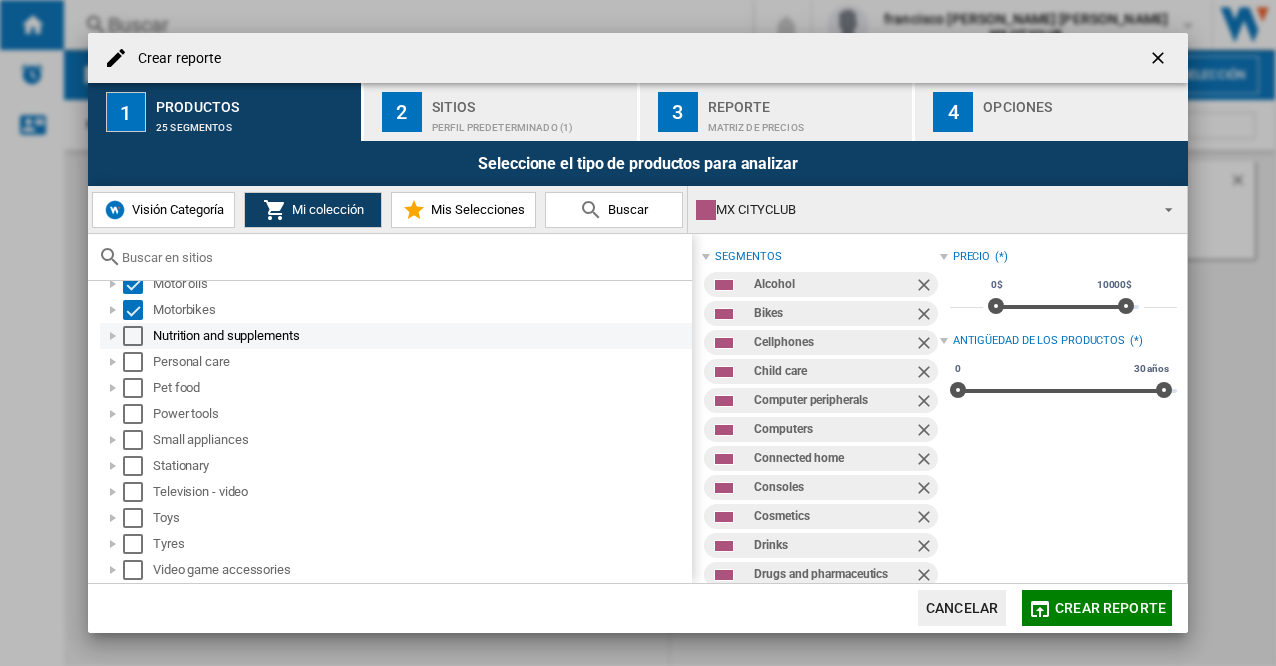 click at bounding box center (133, 336) 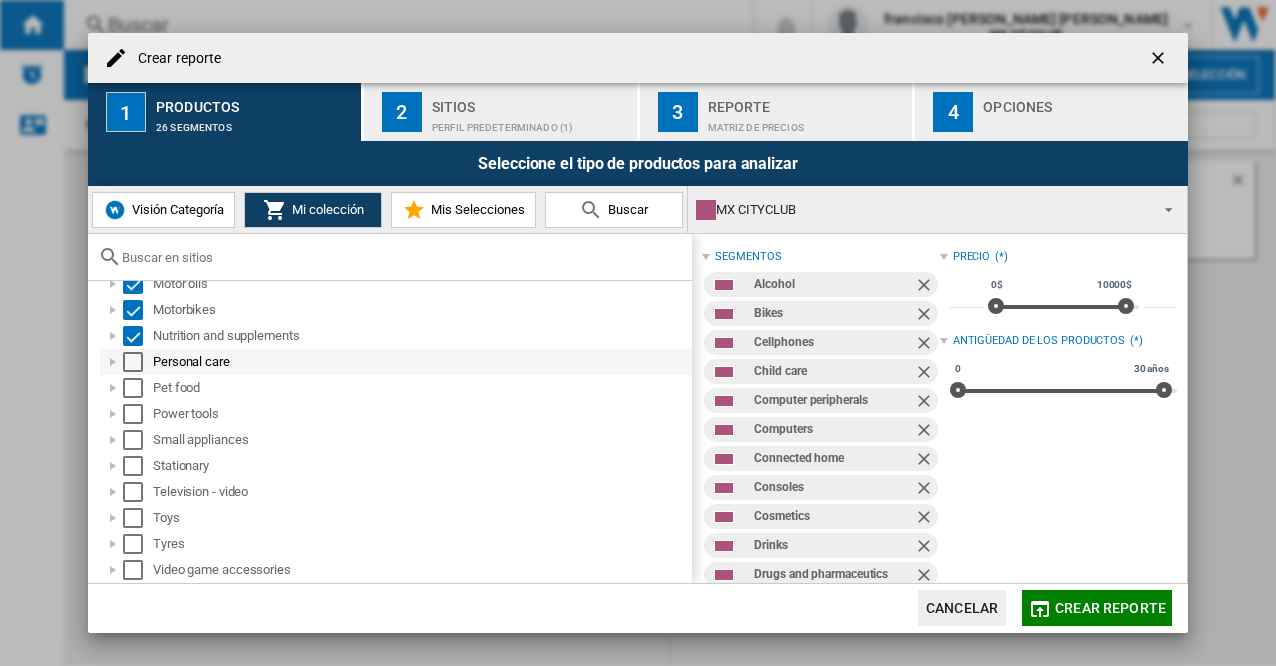 click at bounding box center (133, 362) 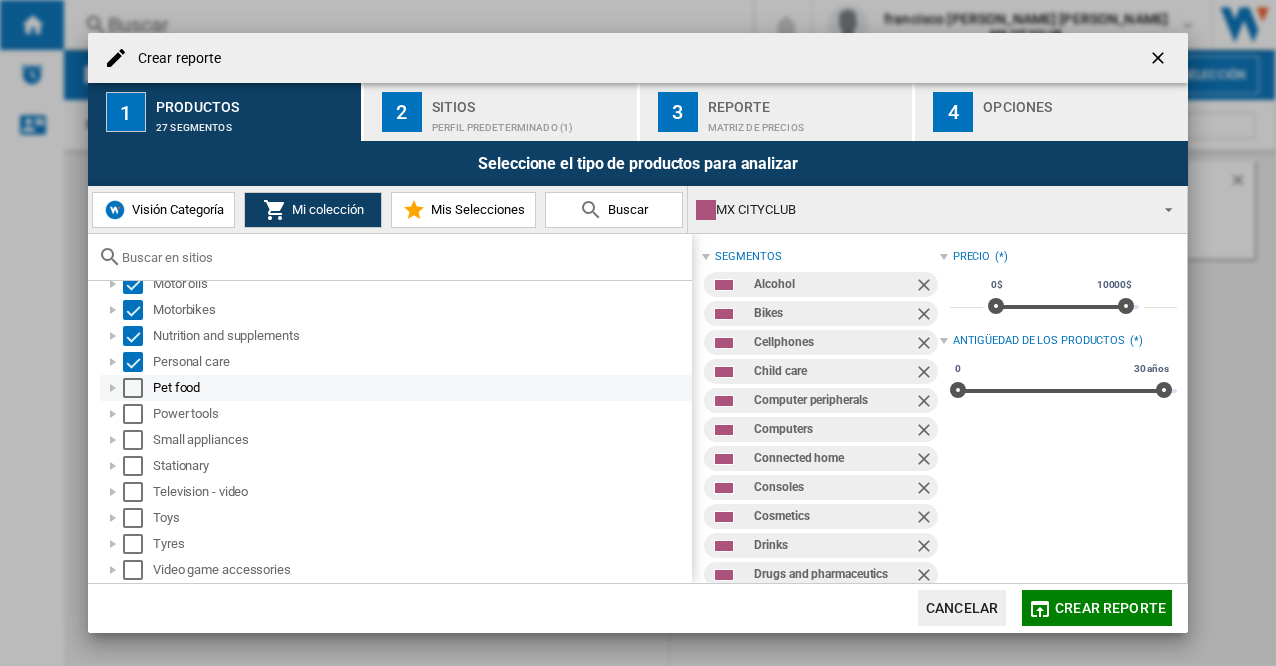 click at bounding box center (133, 388) 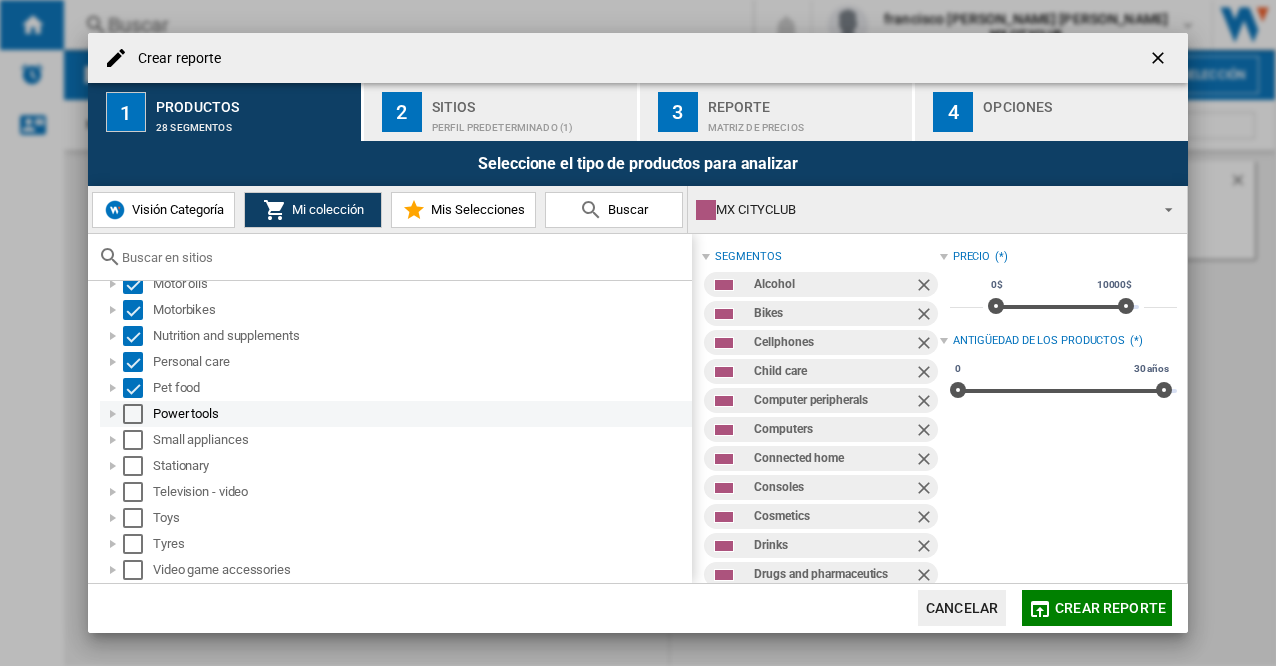 click at bounding box center (133, 414) 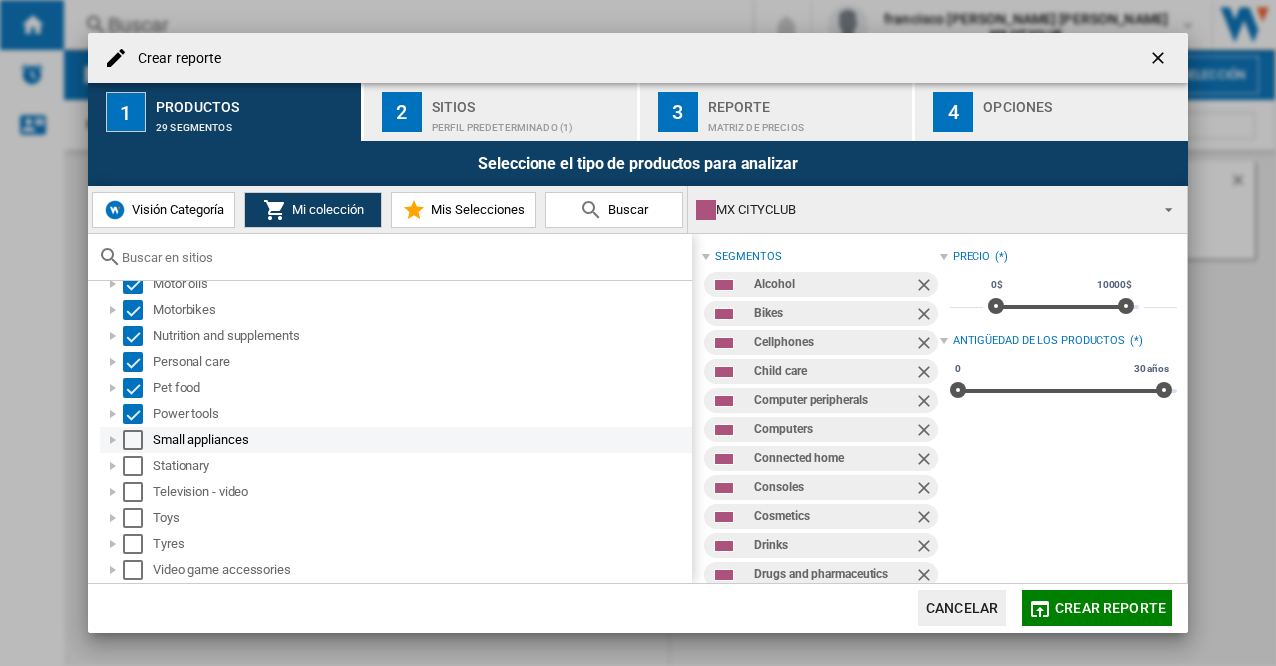 click at bounding box center [133, 440] 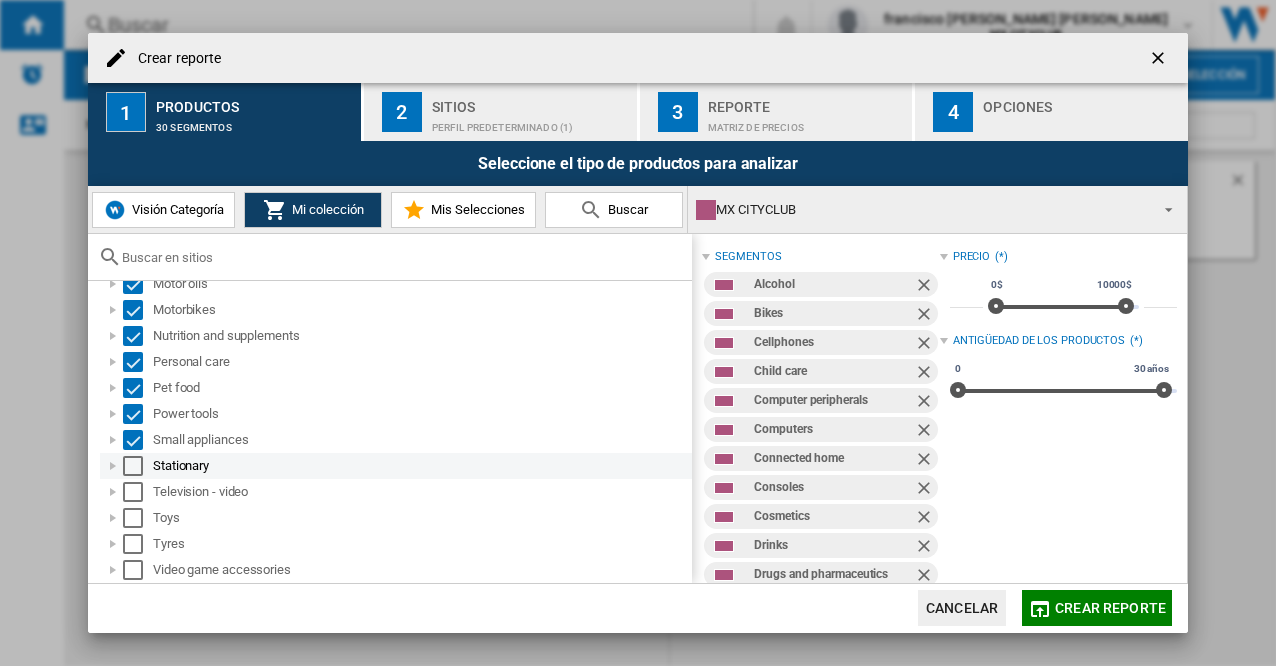 click at bounding box center [133, 466] 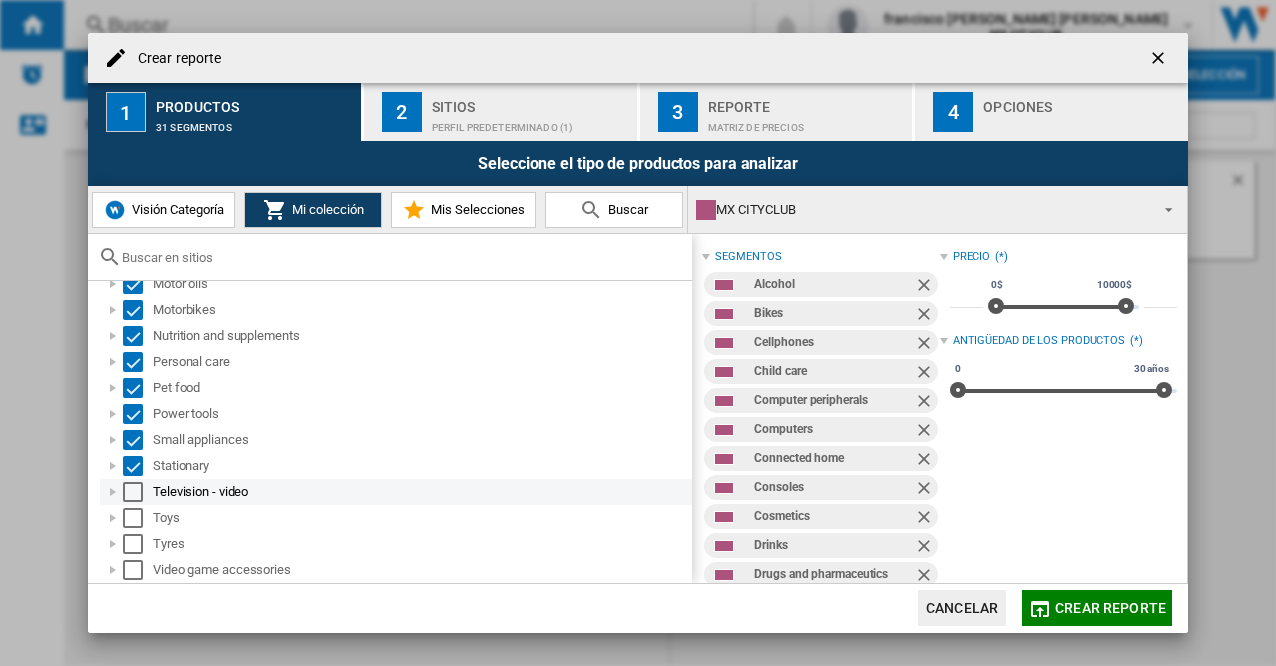 click at bounding box center (133, 492) 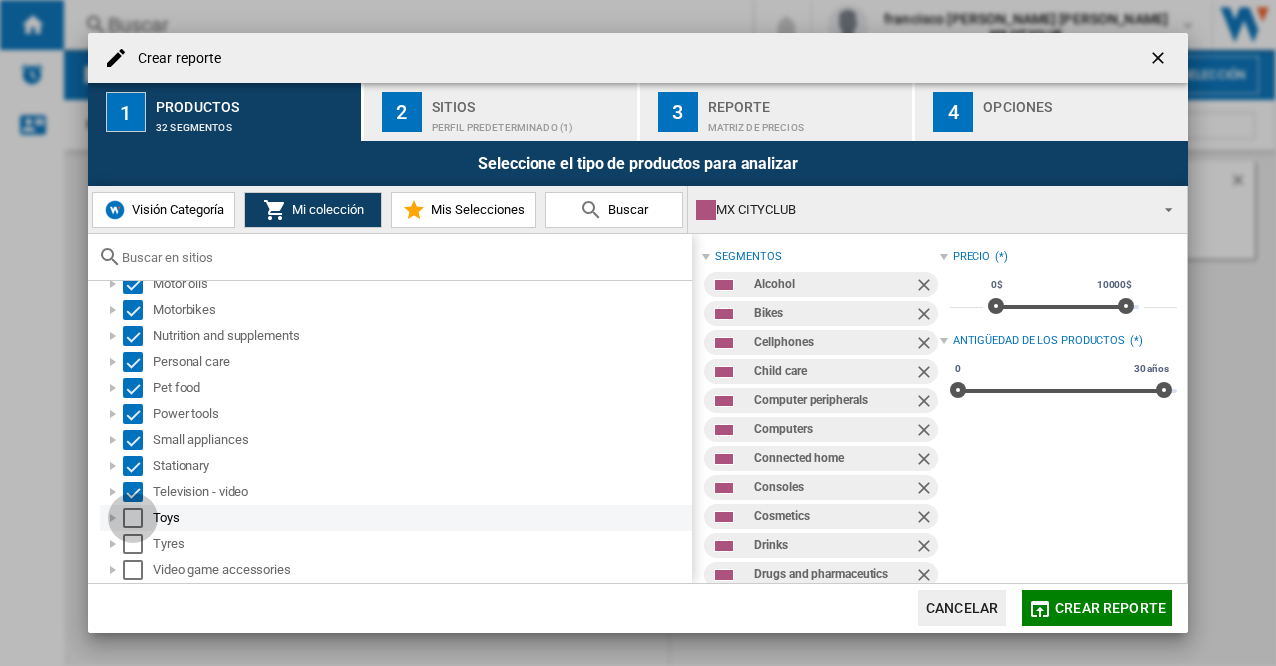 click at bounding box center (133, 518) 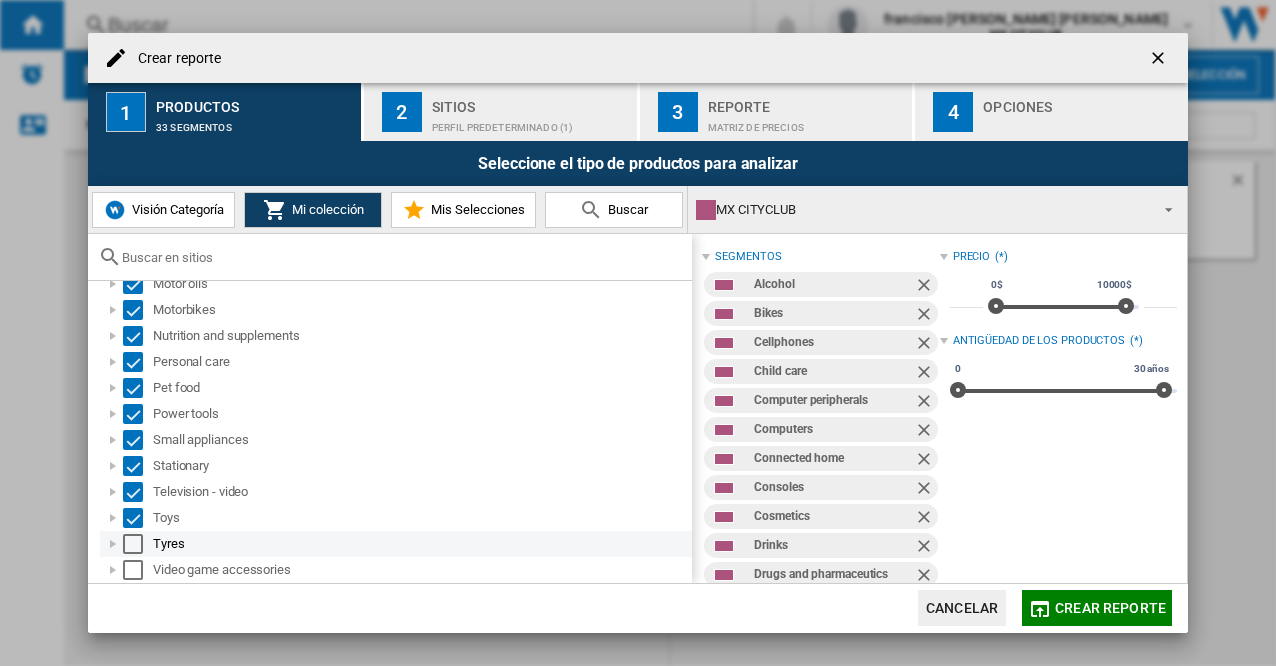 click at bounding box center [133, 544] 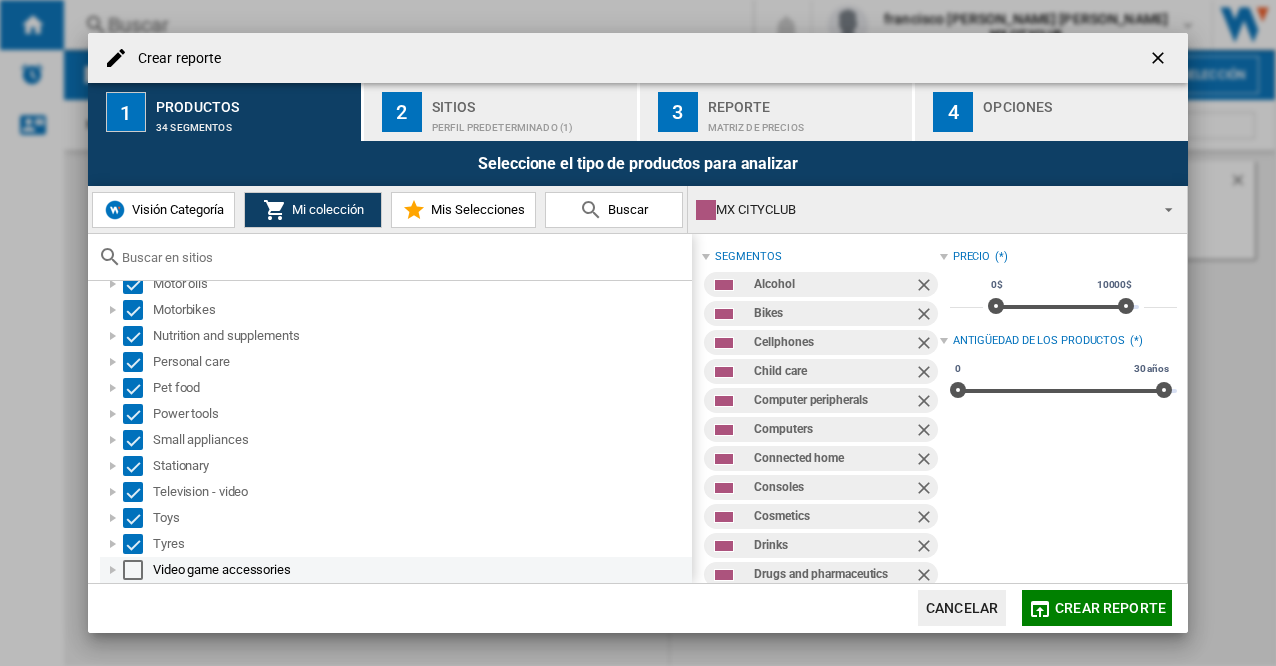 click at bounding box center [133, 570] 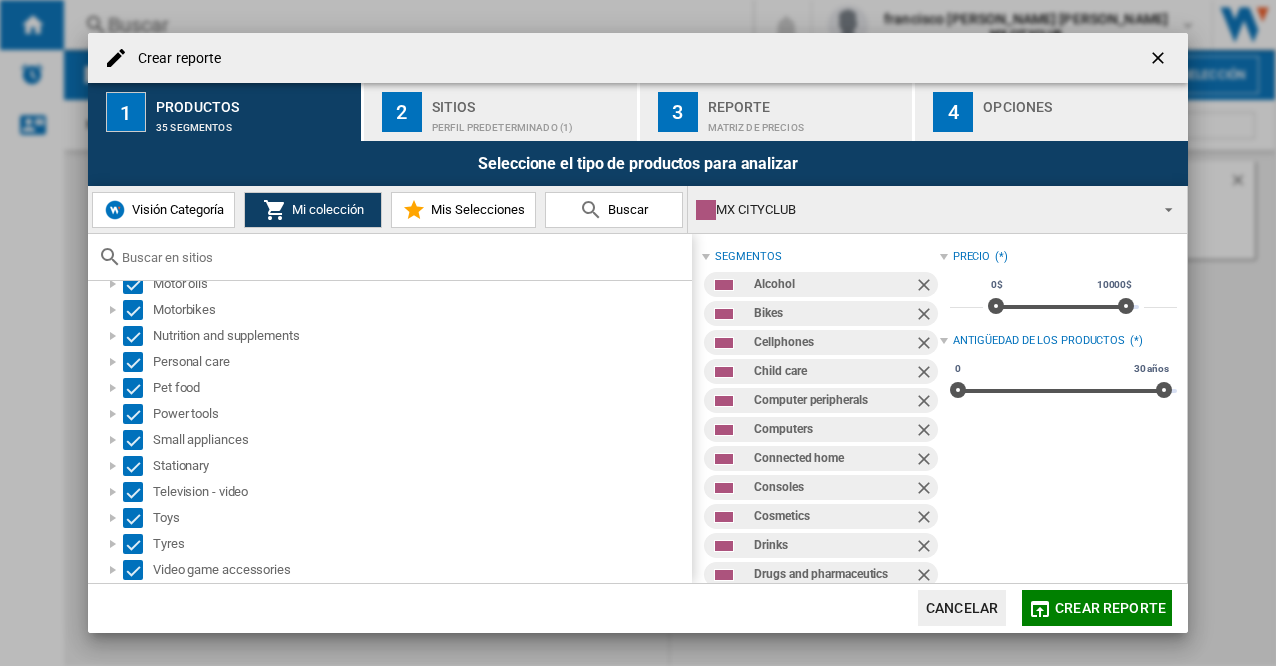 click on "2" at bounding box center (402, 112) 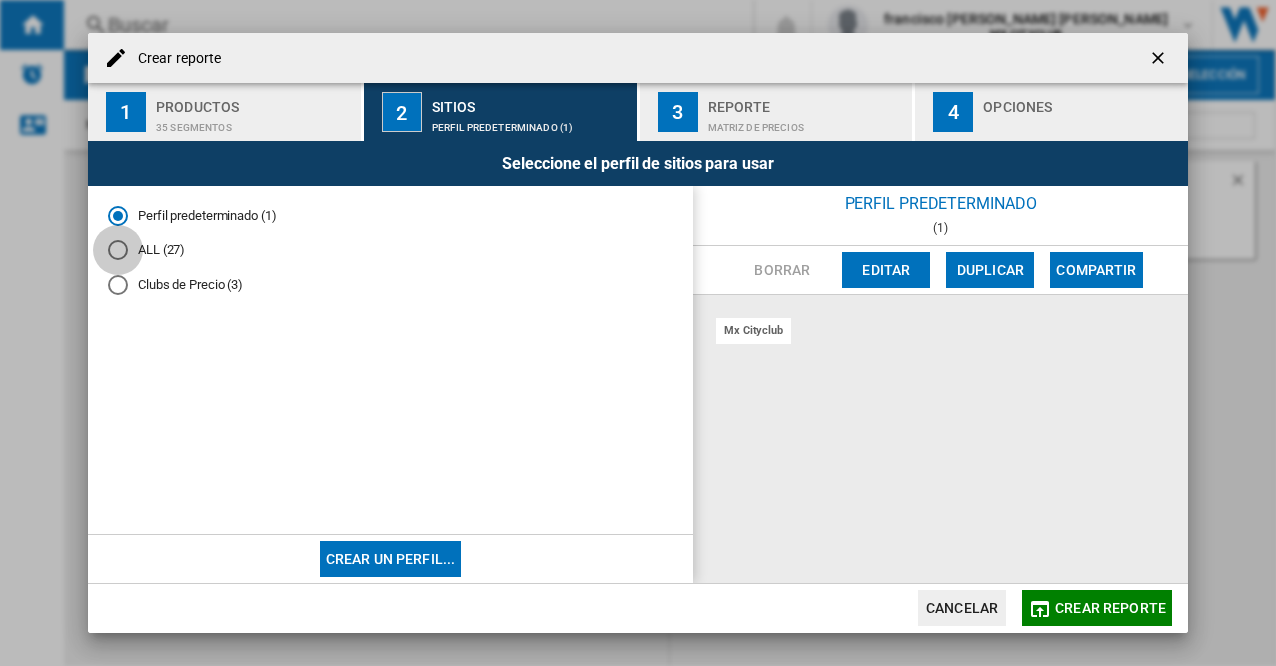 click at bounding box center (118, 250) 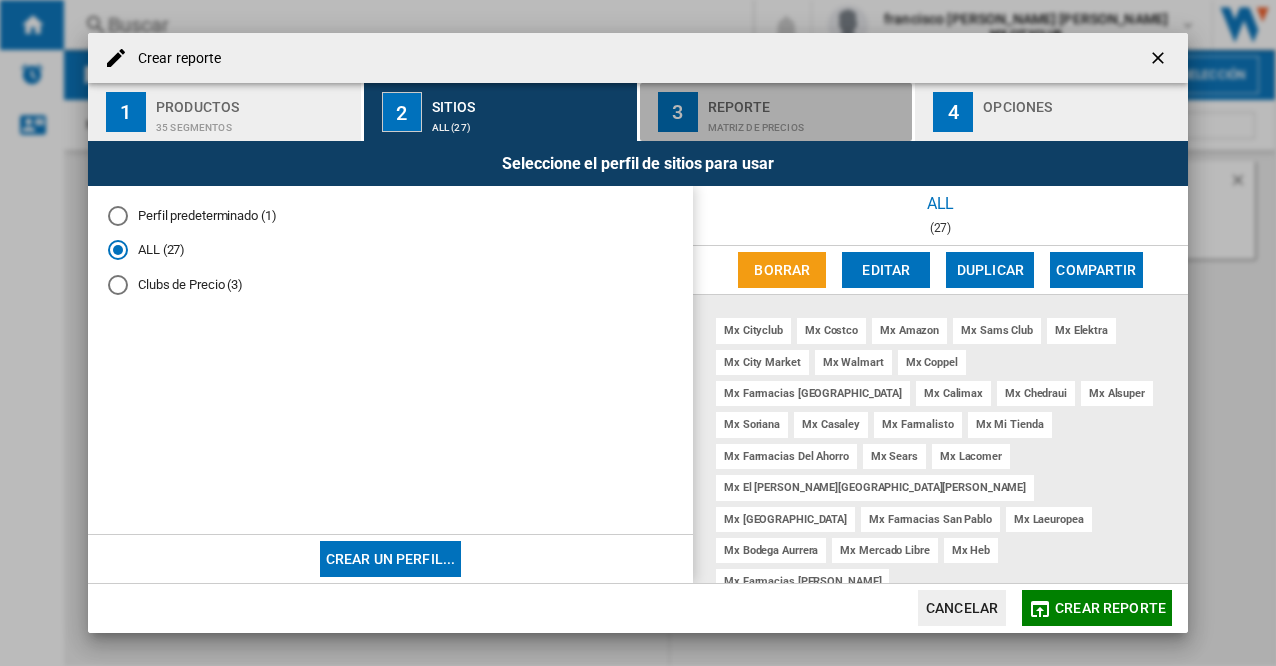 click on "3" at bounding box center [678, 112] 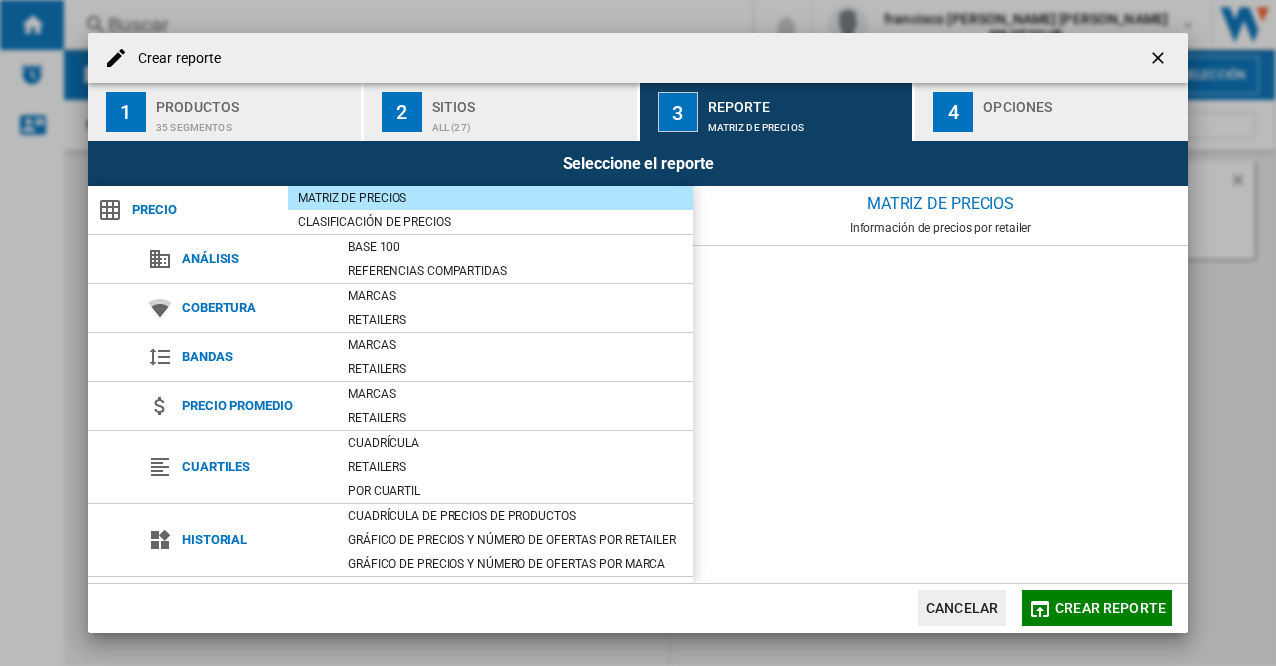 click on "4" at bounding box center [953, 112] 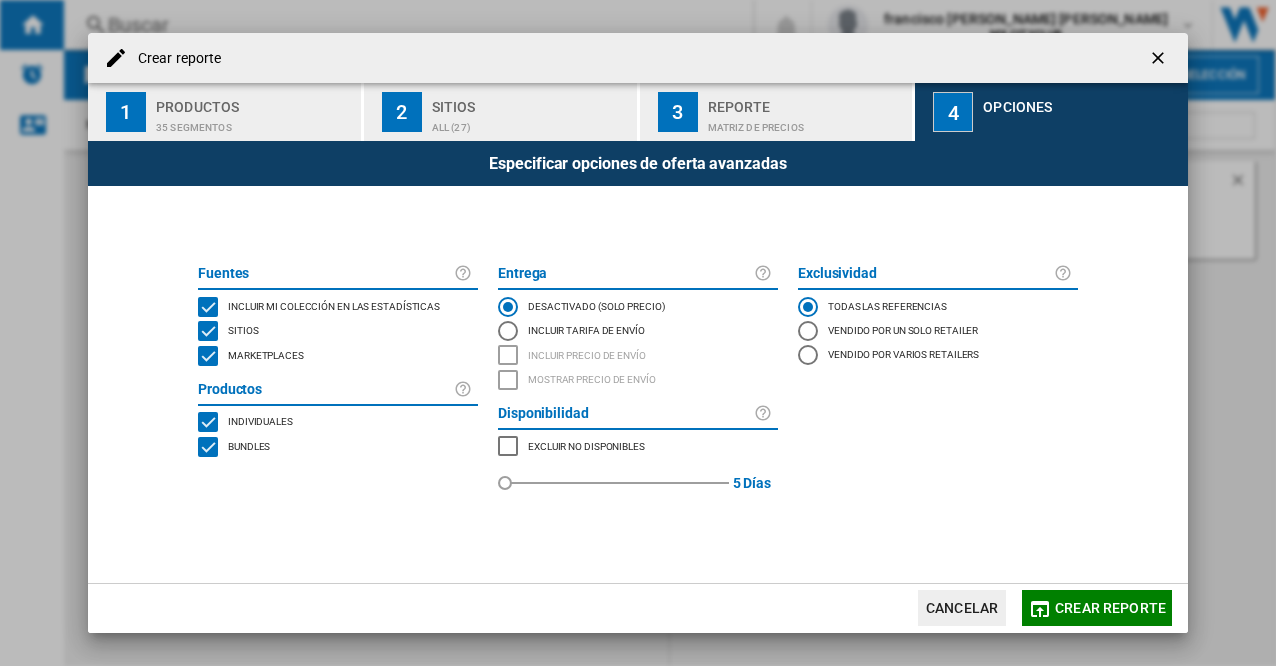 click on "Crear reporte" 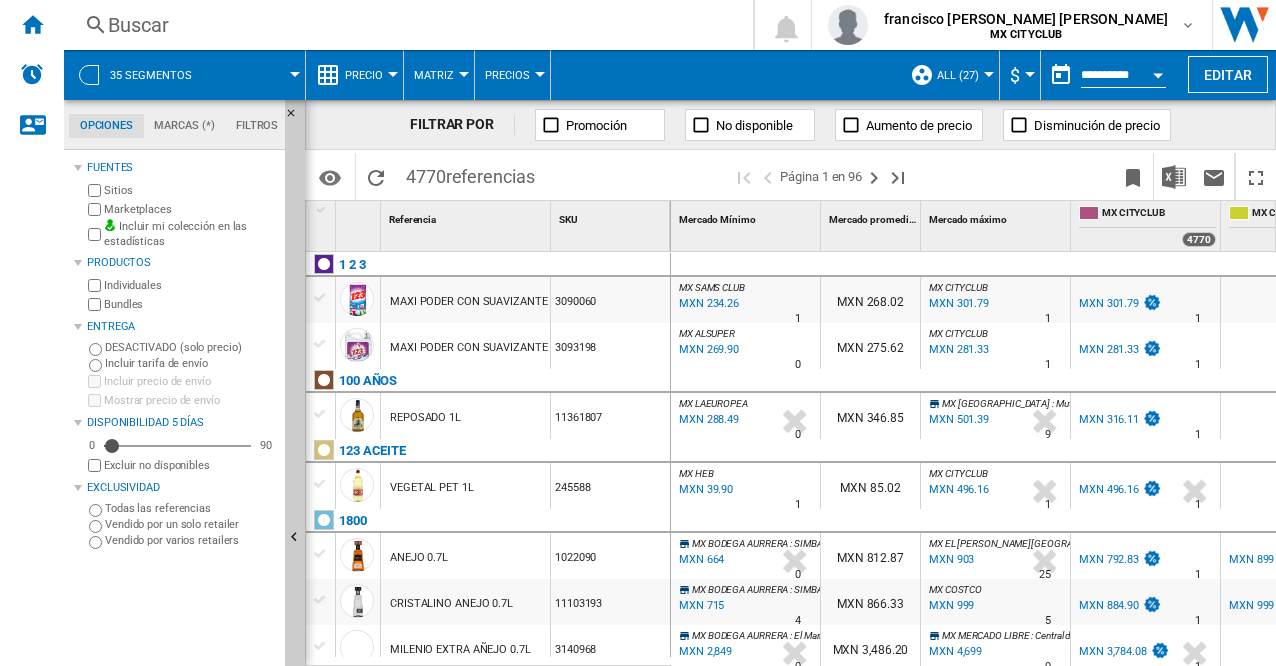 click at bounding box center (1030, 74) 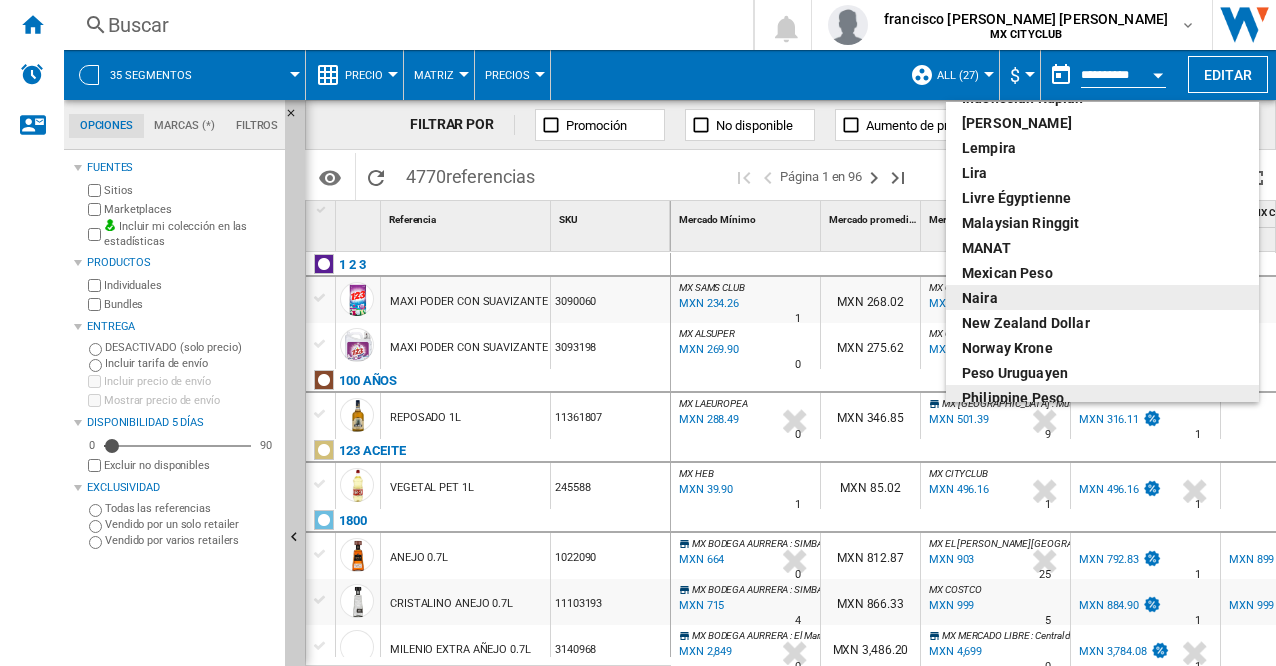 scroll, scrollTop: 600, scrollLeft: 0, axis: vertical 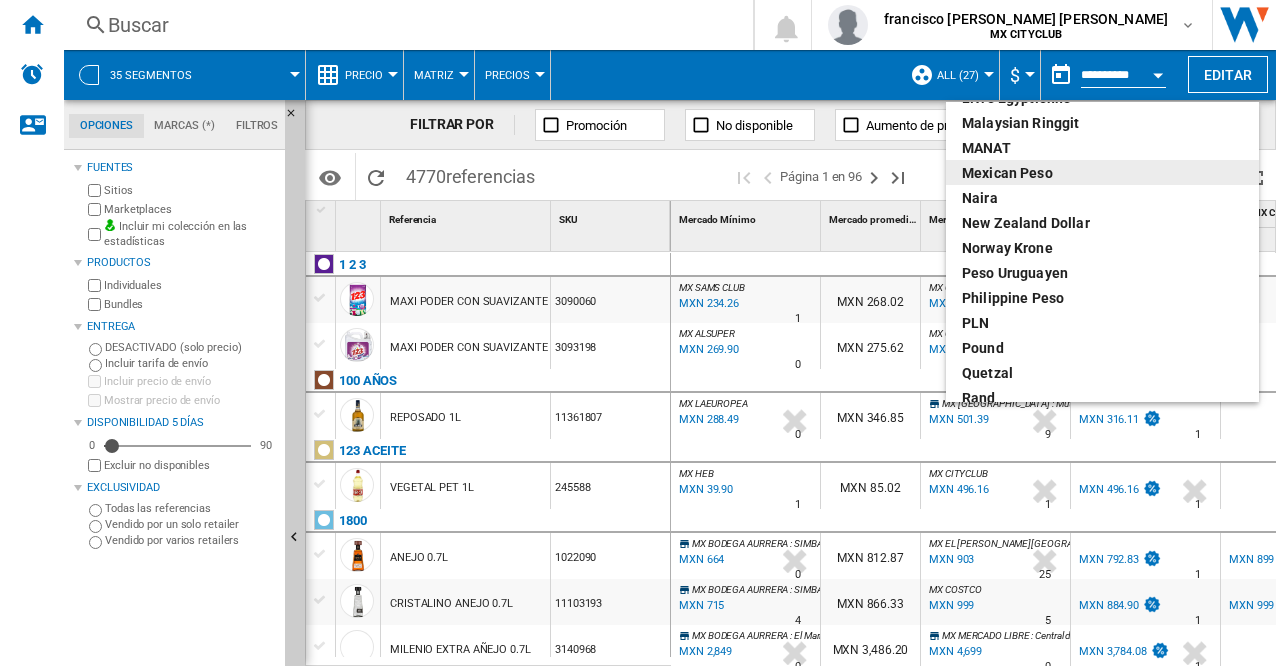 click on "Mexican peso" at bounding box center [1102, 173] 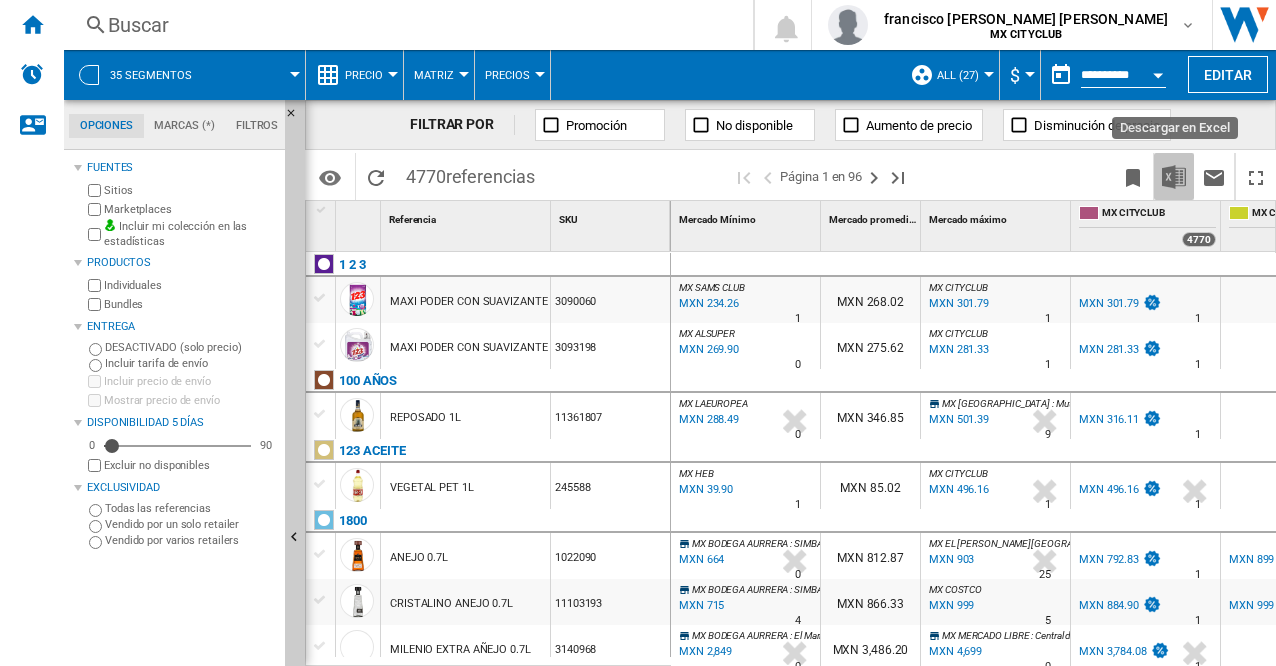 click at bounding box center (1174, 177) 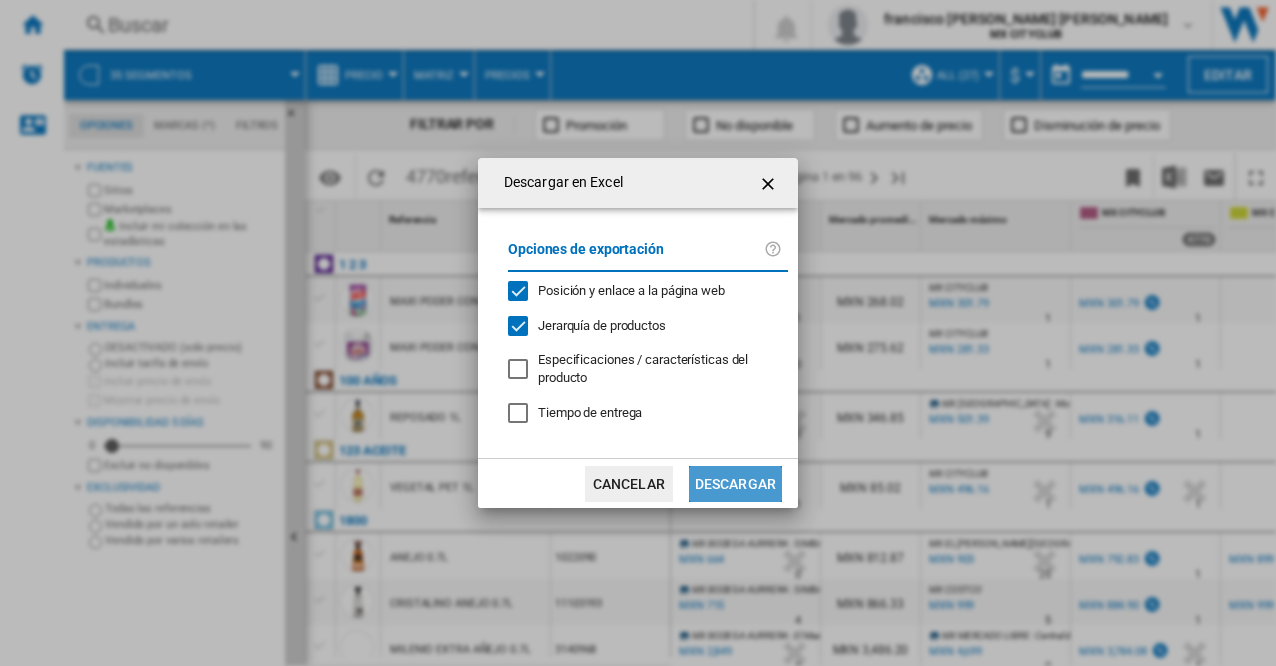 click on "Descargar" 